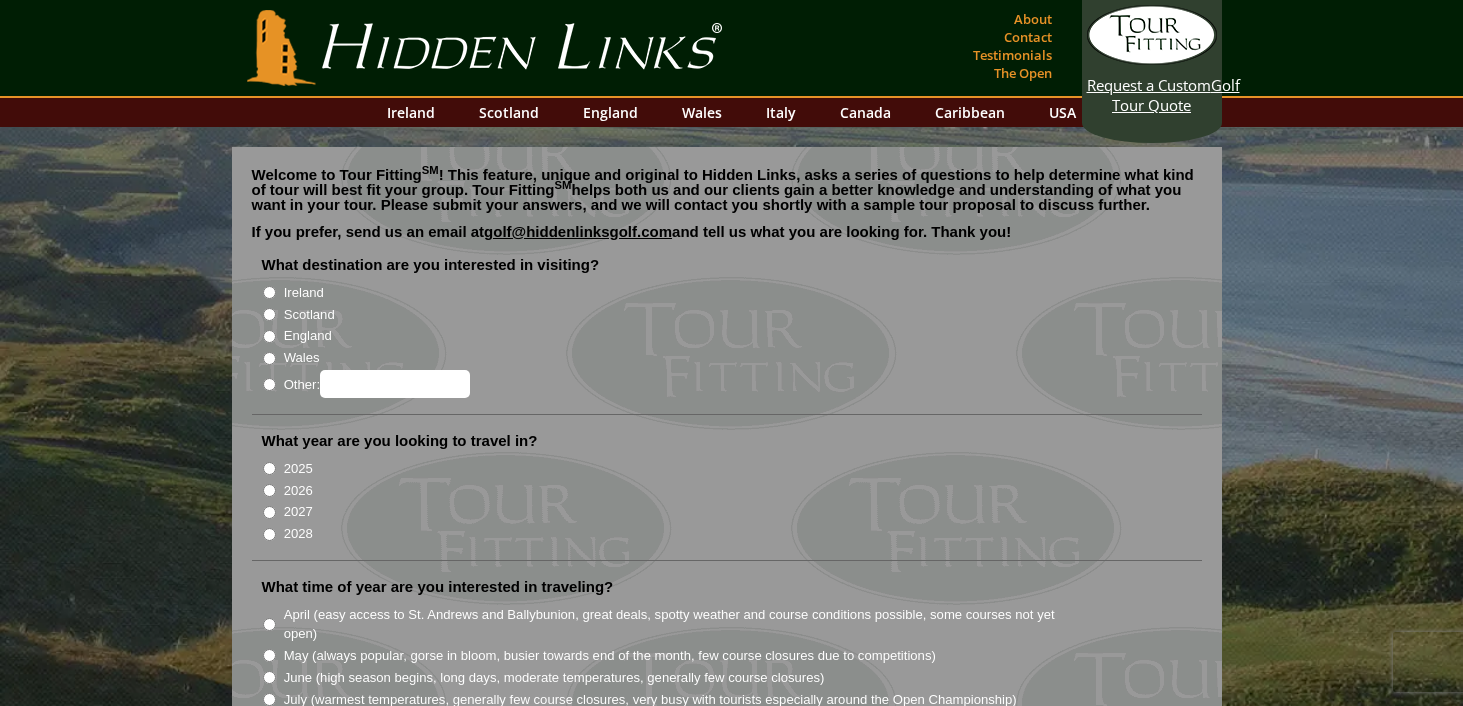 scroll, scrollTop: 0, scrollLeft: 0, axis: both 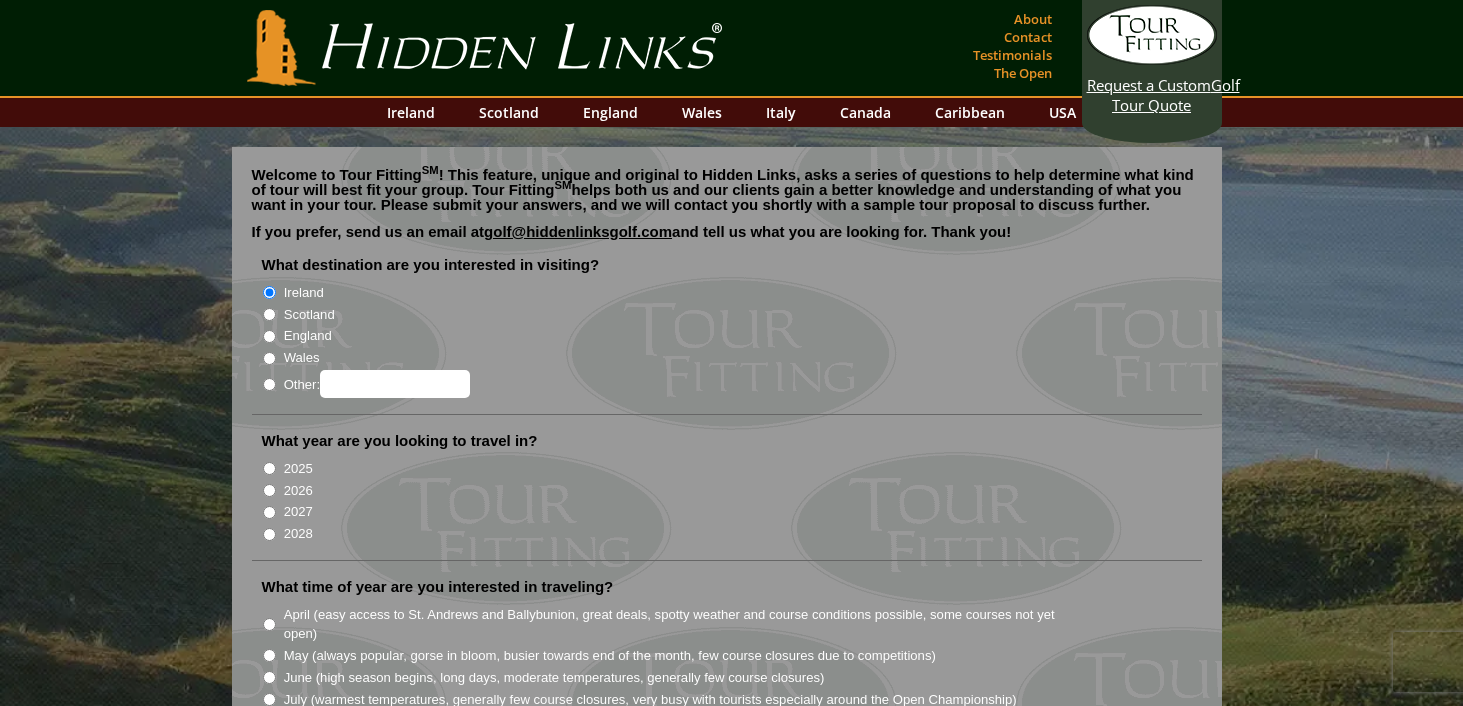 click on "2027" at bounding box center [269, 512] 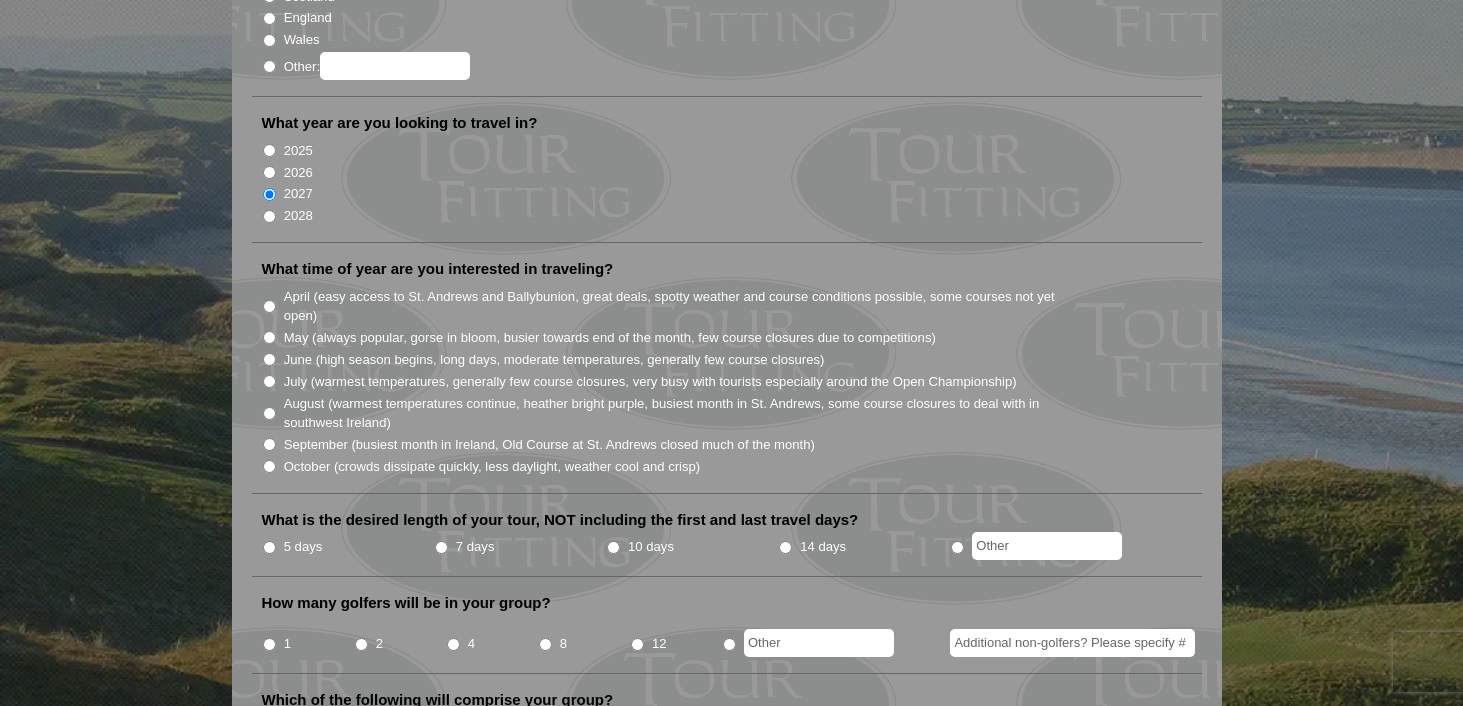 scroll, scrollTop: 320, scrollLeft: 0, axis: vertical 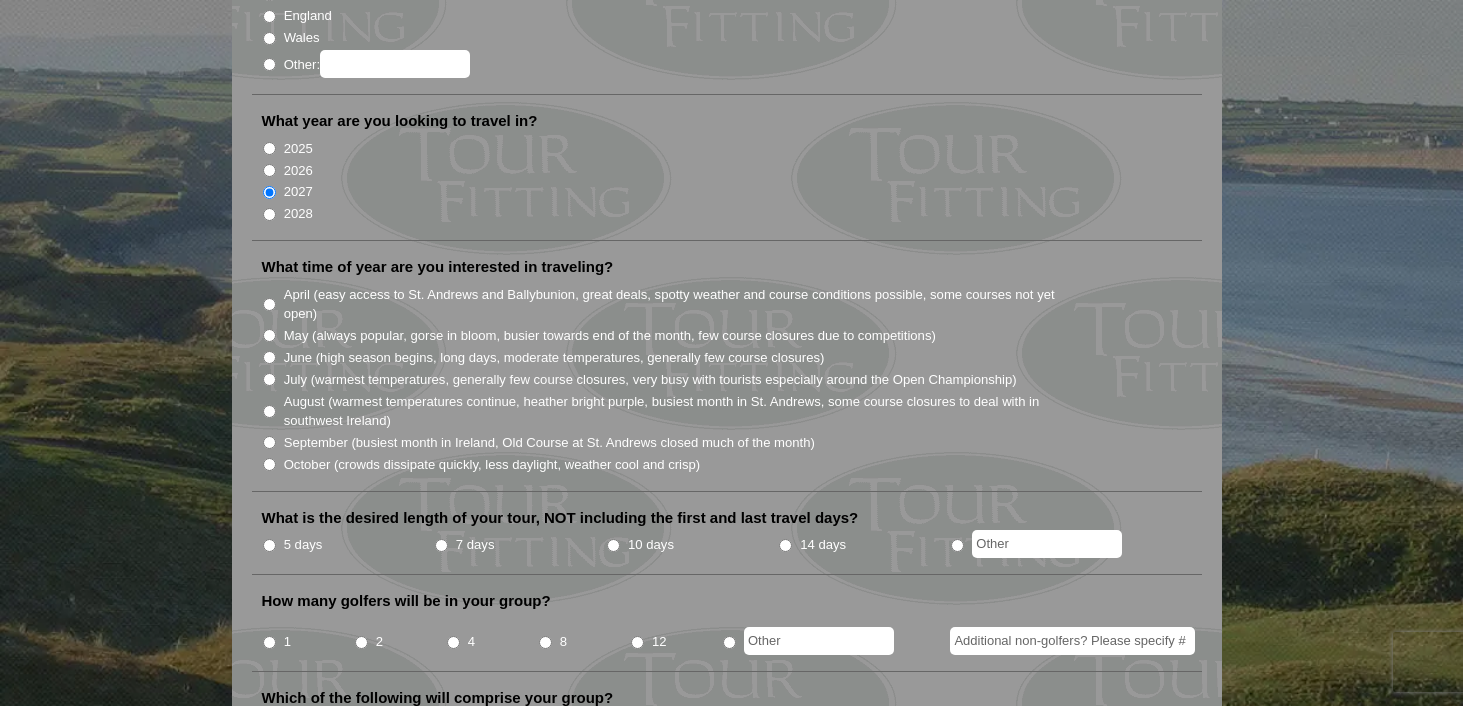 click on "June (high season begins, long days, moderate temperatures, generally few course closures)" at bounding box center [269, 357] 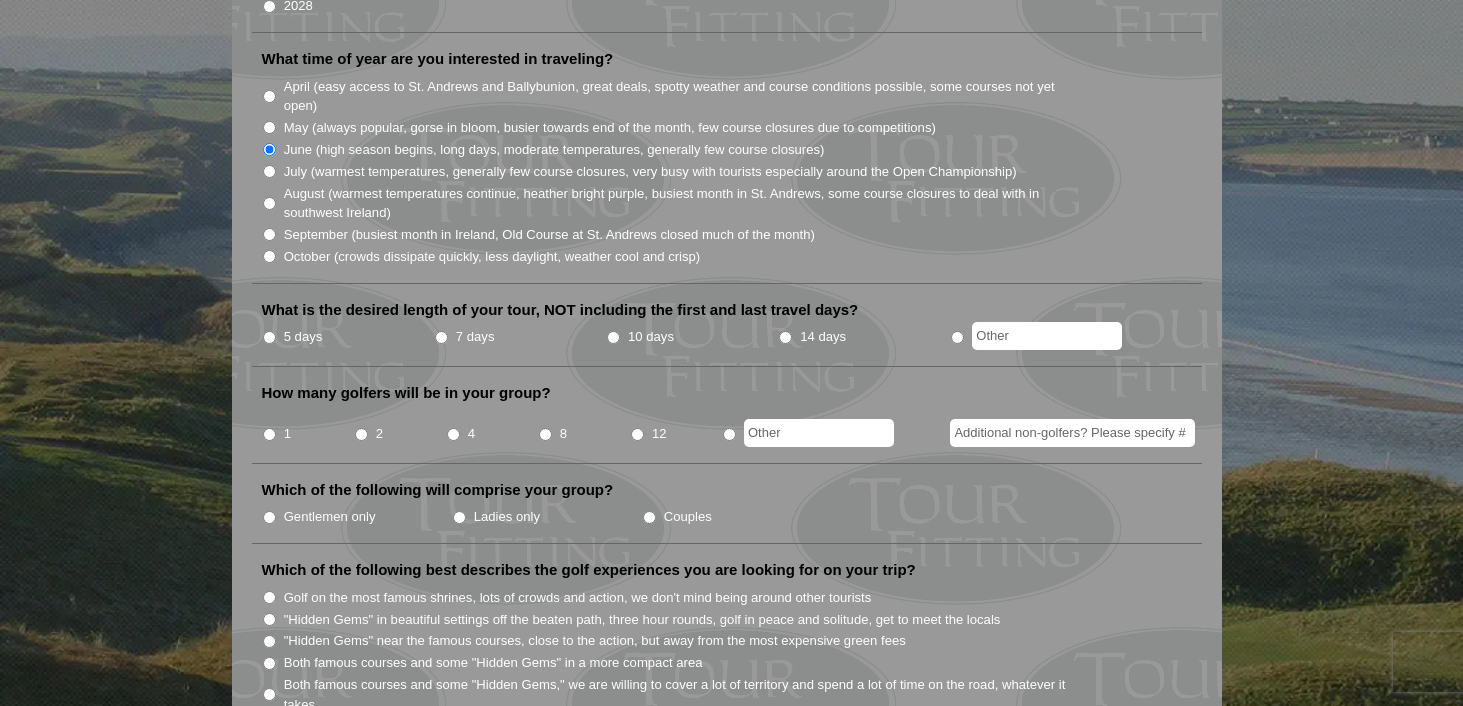 scroll, scrollTop: 530, scrollLeft: 0, axis: vertical 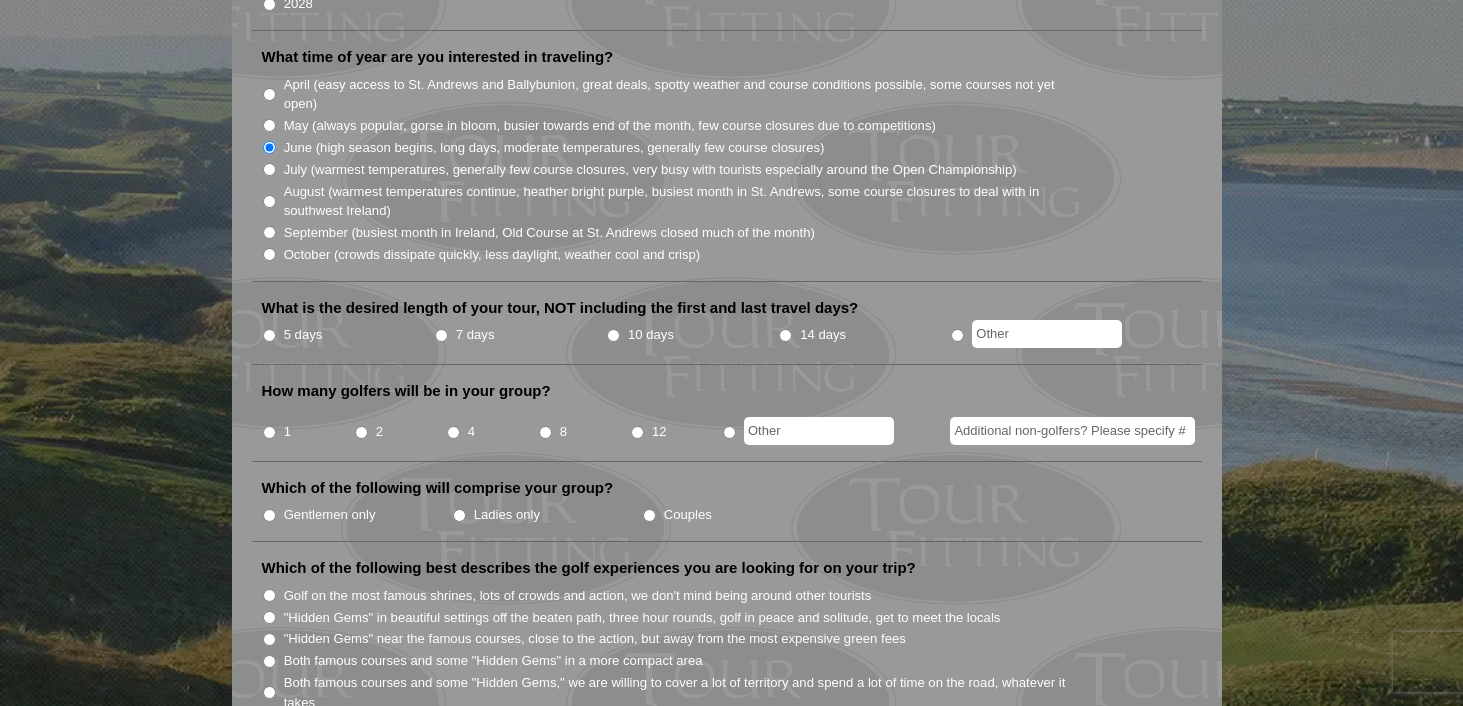 click on "5 days" at bounding box center (269, 335) 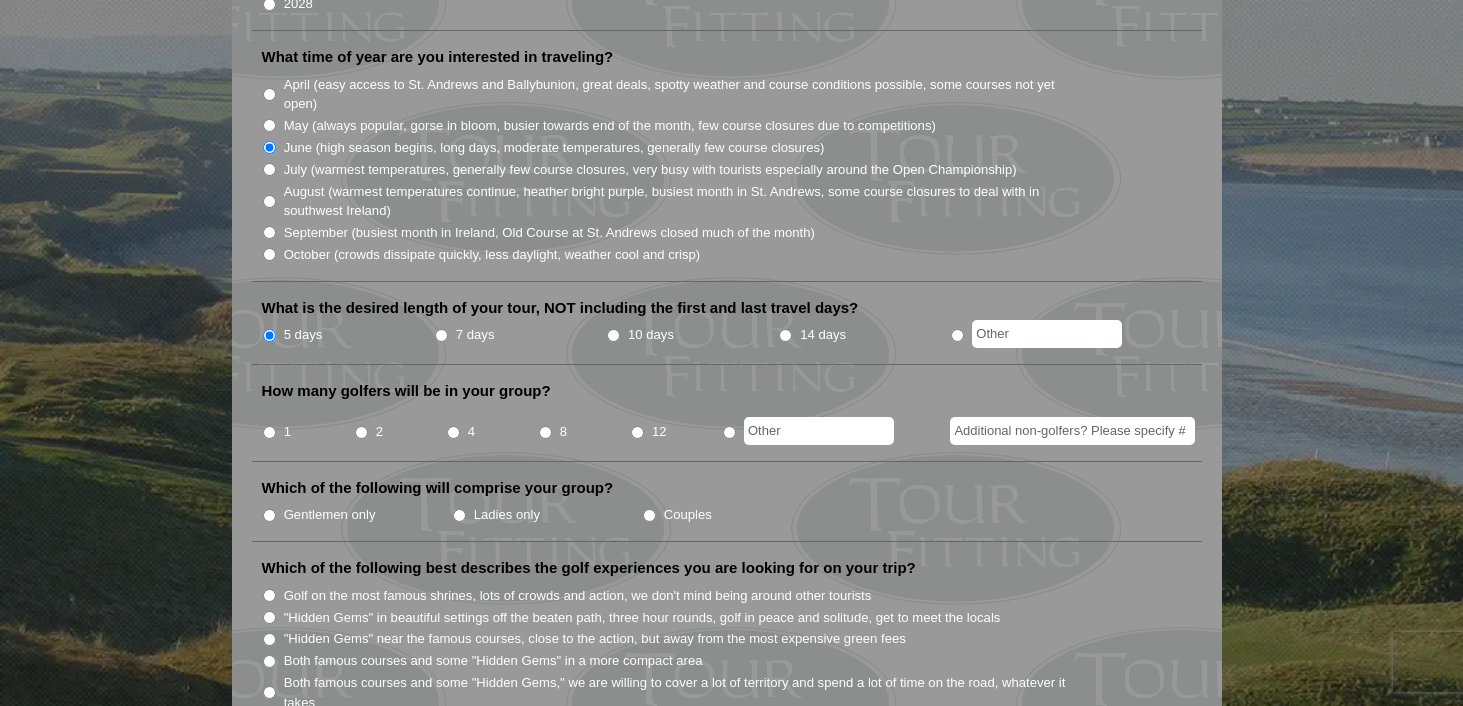 click on "12" at bounding box center [637, 432] 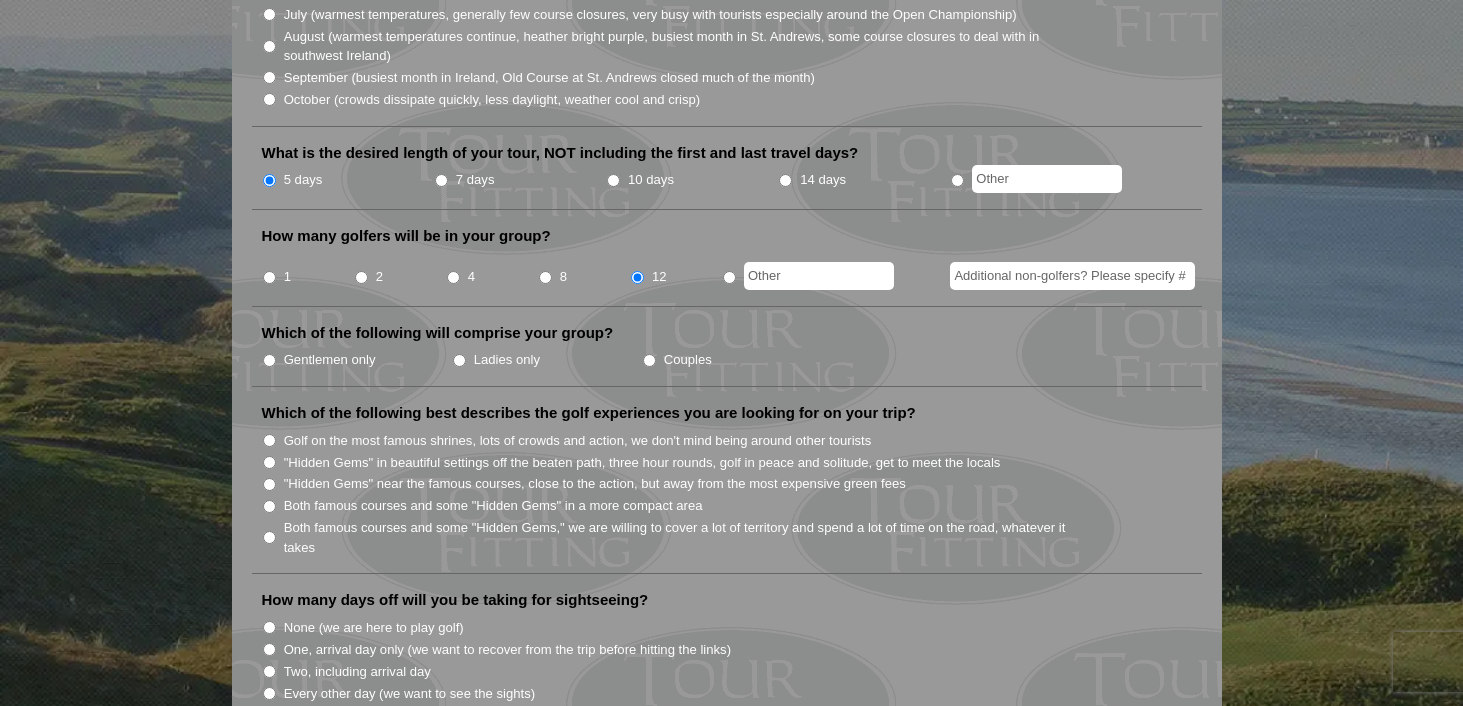 scroll, scrollTop: 687, scrollLeft: 0, axis: vertical 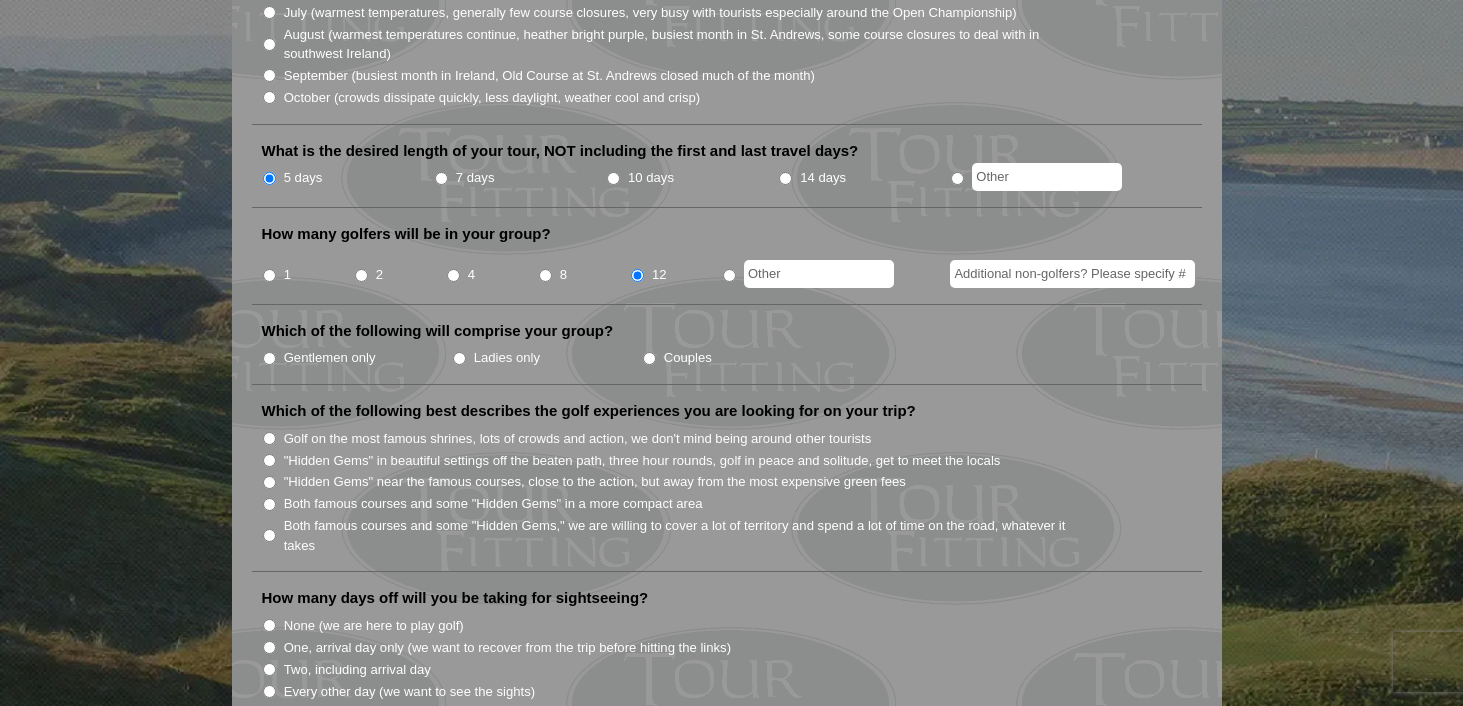 click on "Gentlemen only" at bounding box center [269, 358] 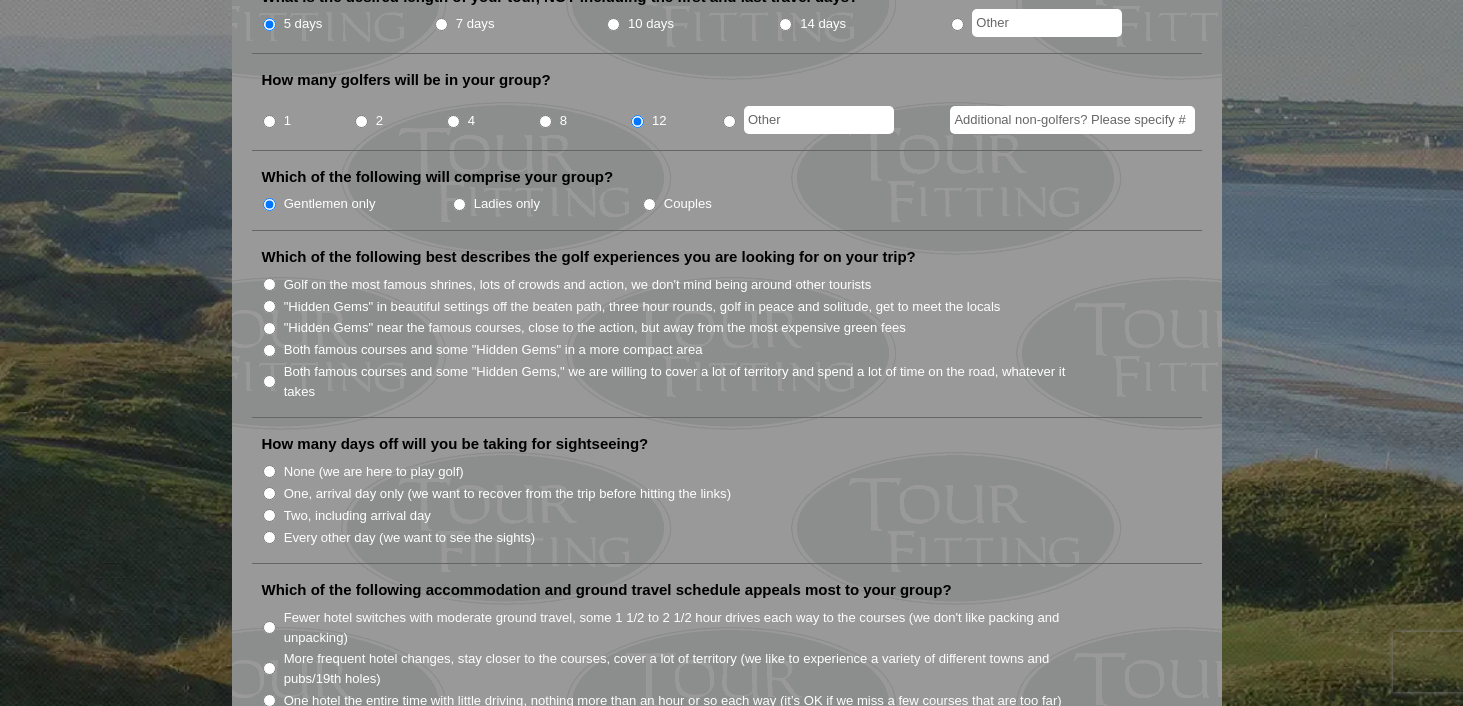 scroll, scrollTop: 843, scrollLeft: 0, axis: vertical 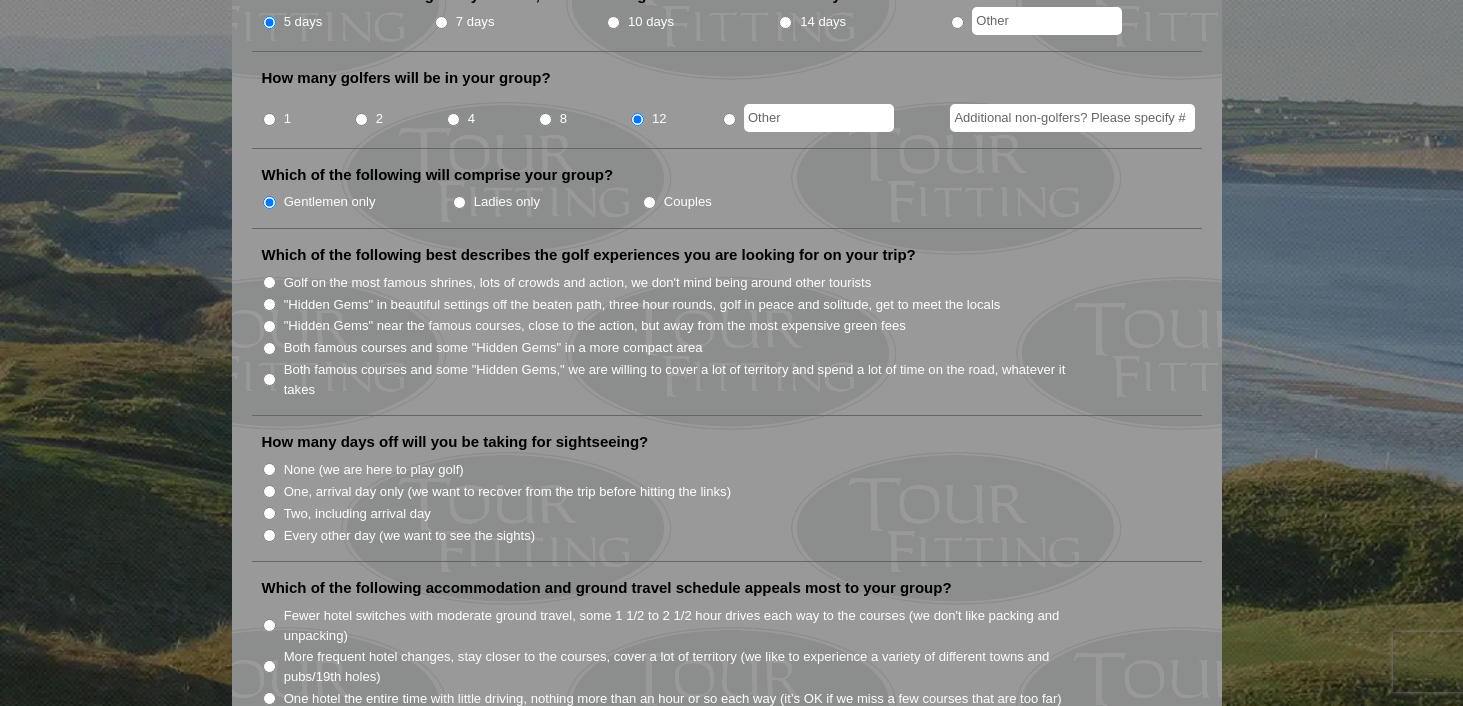click on "Both famous courses and some "Hidden Gems" in a more compact area" at bounding box center (269, 348) 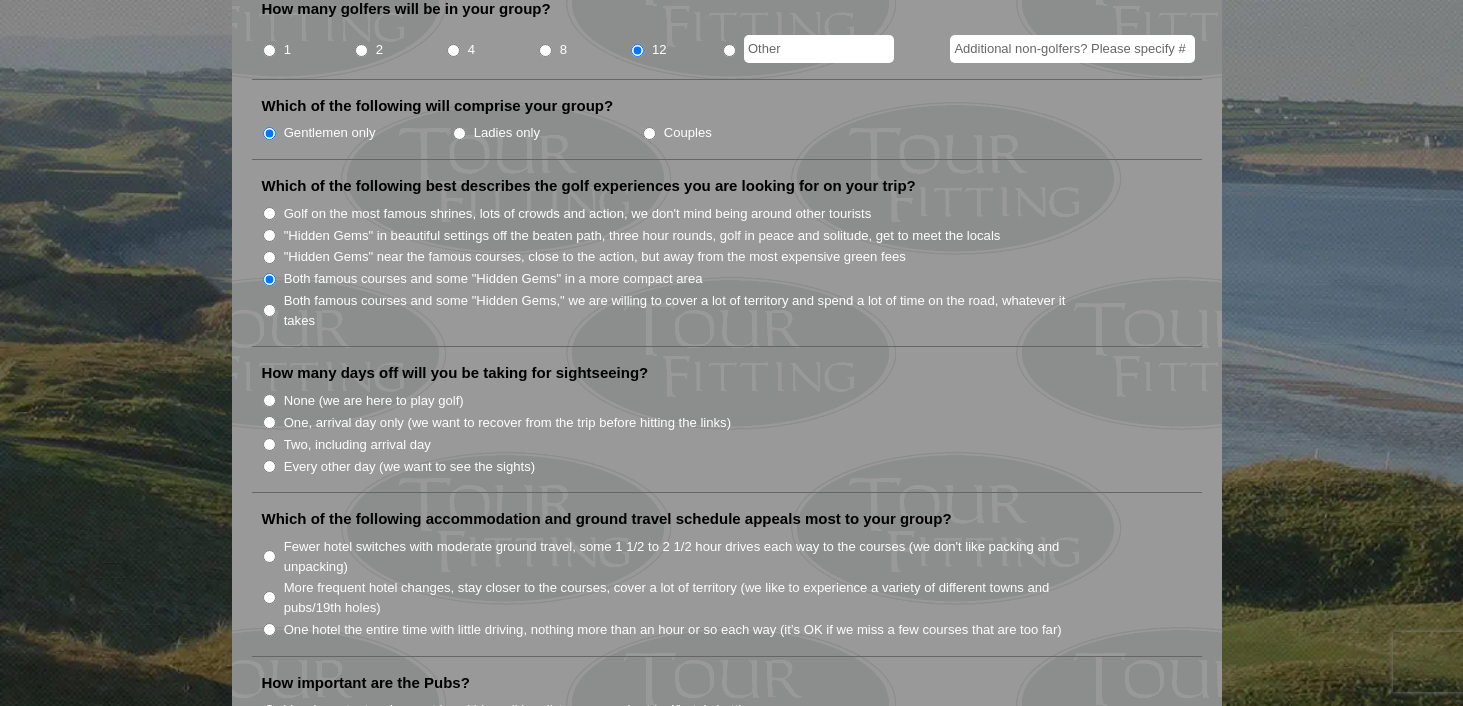 scroll, scrollTop: 919, scrollLeft: 0, axis: vertical 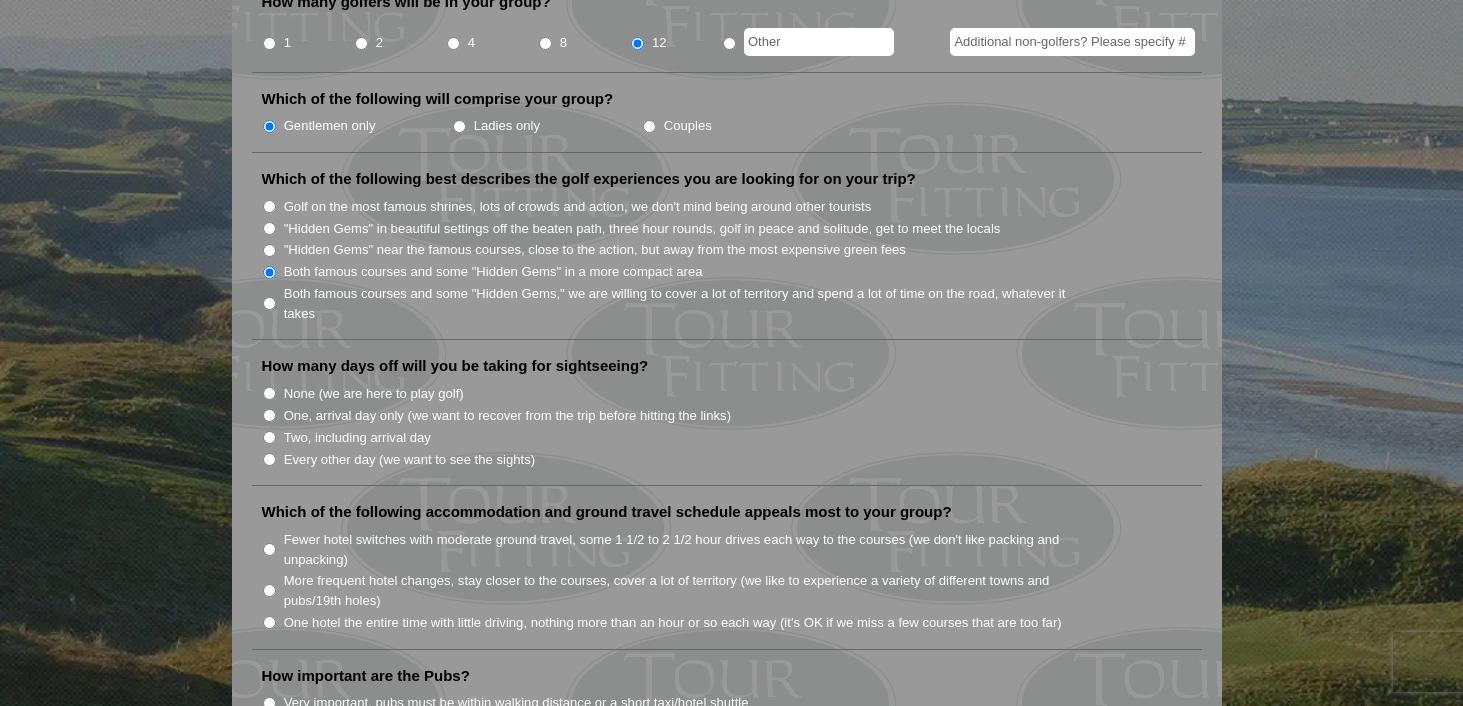 click on "One, arrival day only (we want to recover from the trip before hitting the links)" at bounding box center [269, 415] 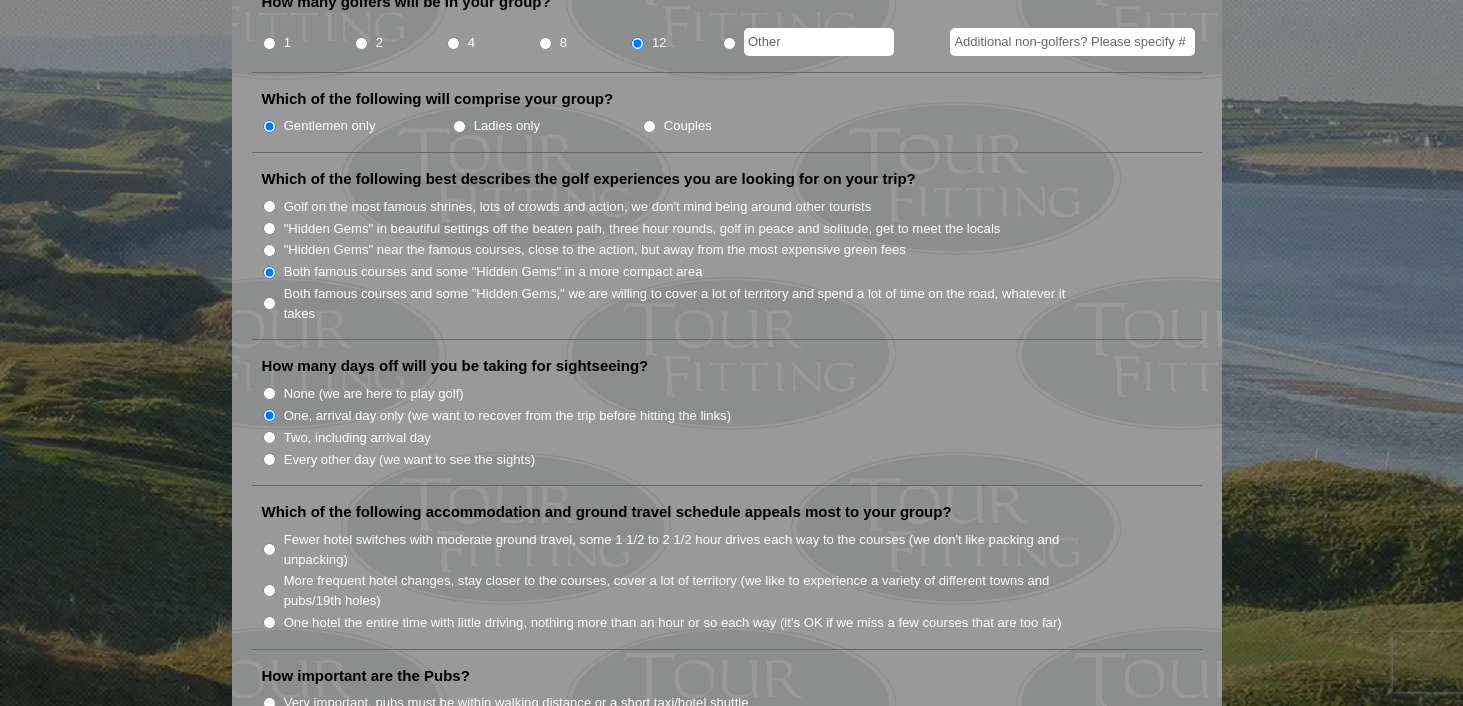 click on "Two, including arrival day" at bounding box center (269, 437) 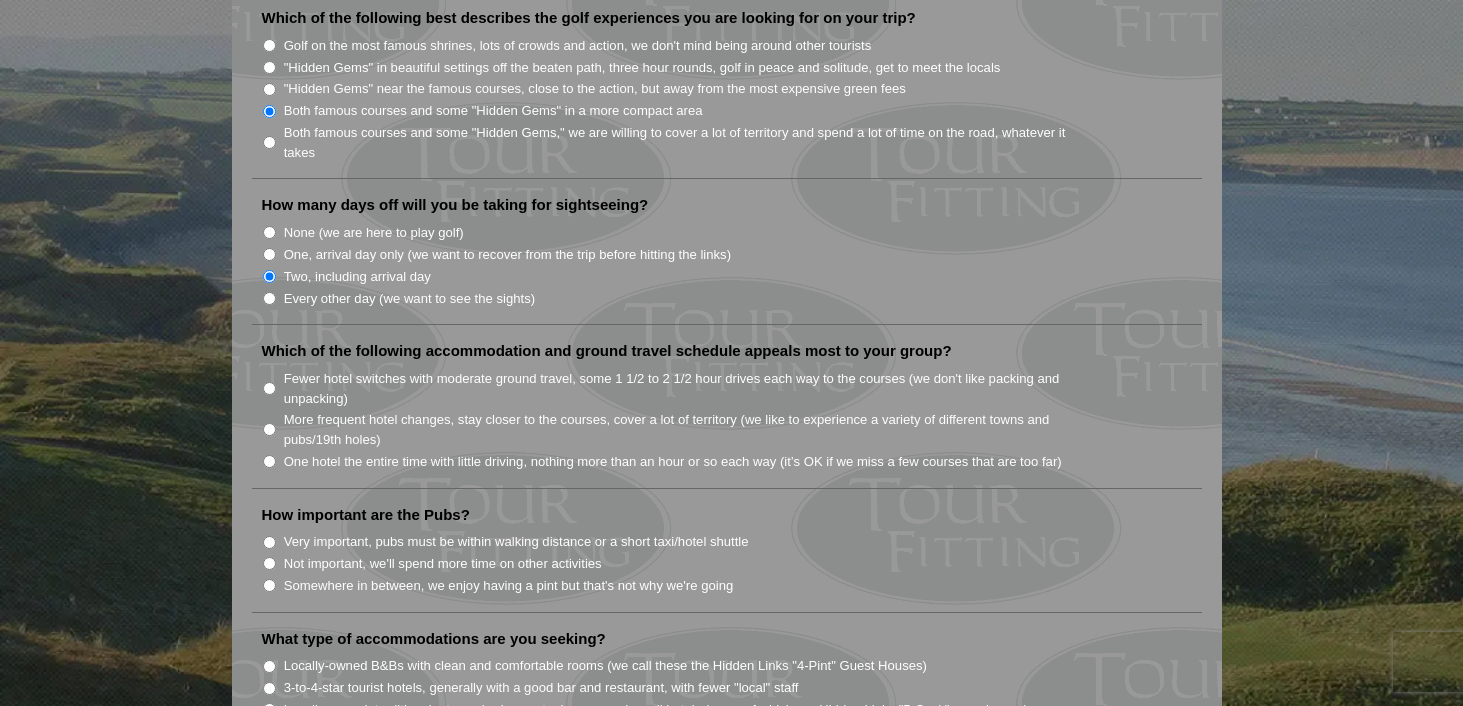 scroll, scrollTop: 1083, scrollLeft: 0, axis: vertical 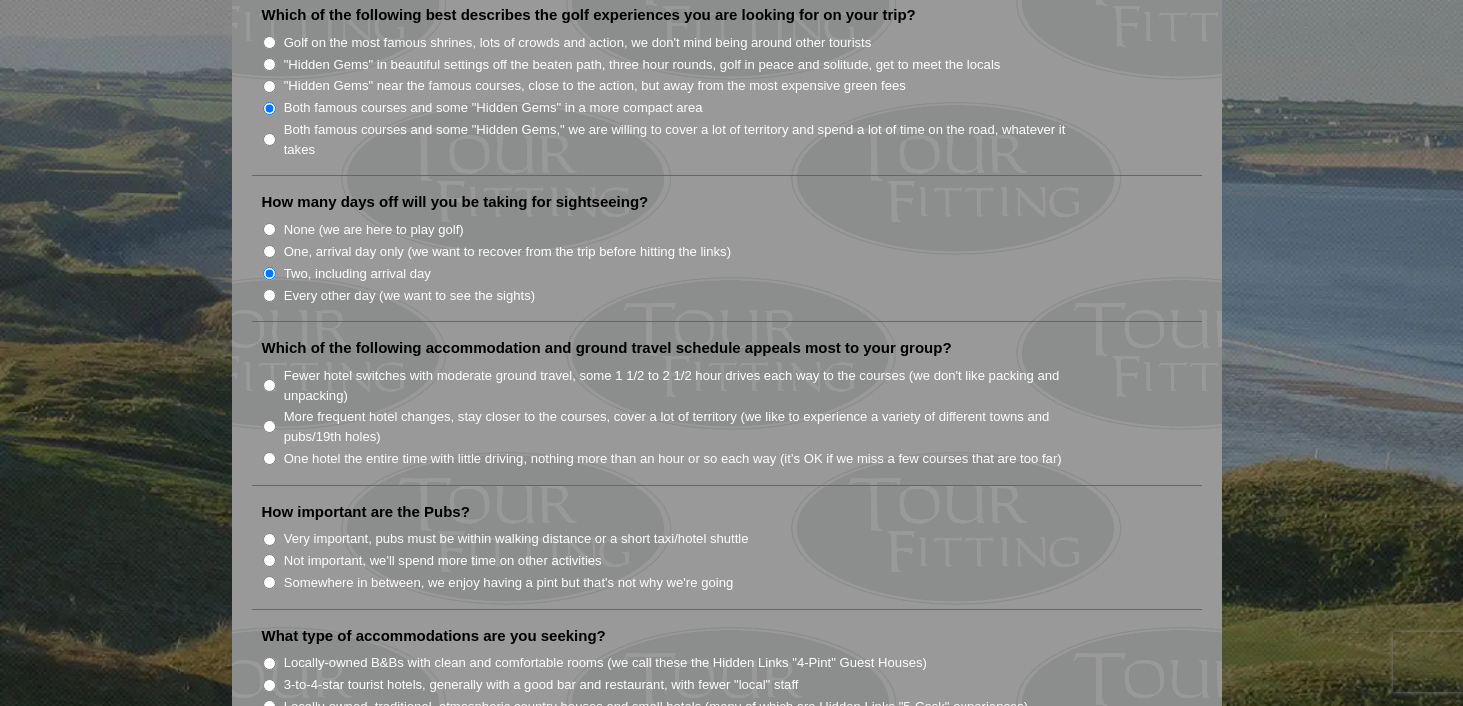 click on "Fewer hotel switches with moderate ground travel, some 1 1/2 to 2 1/2 hour drives each way to the courses (we don't like packing and unpacking)" at bounding box center [269, 385] 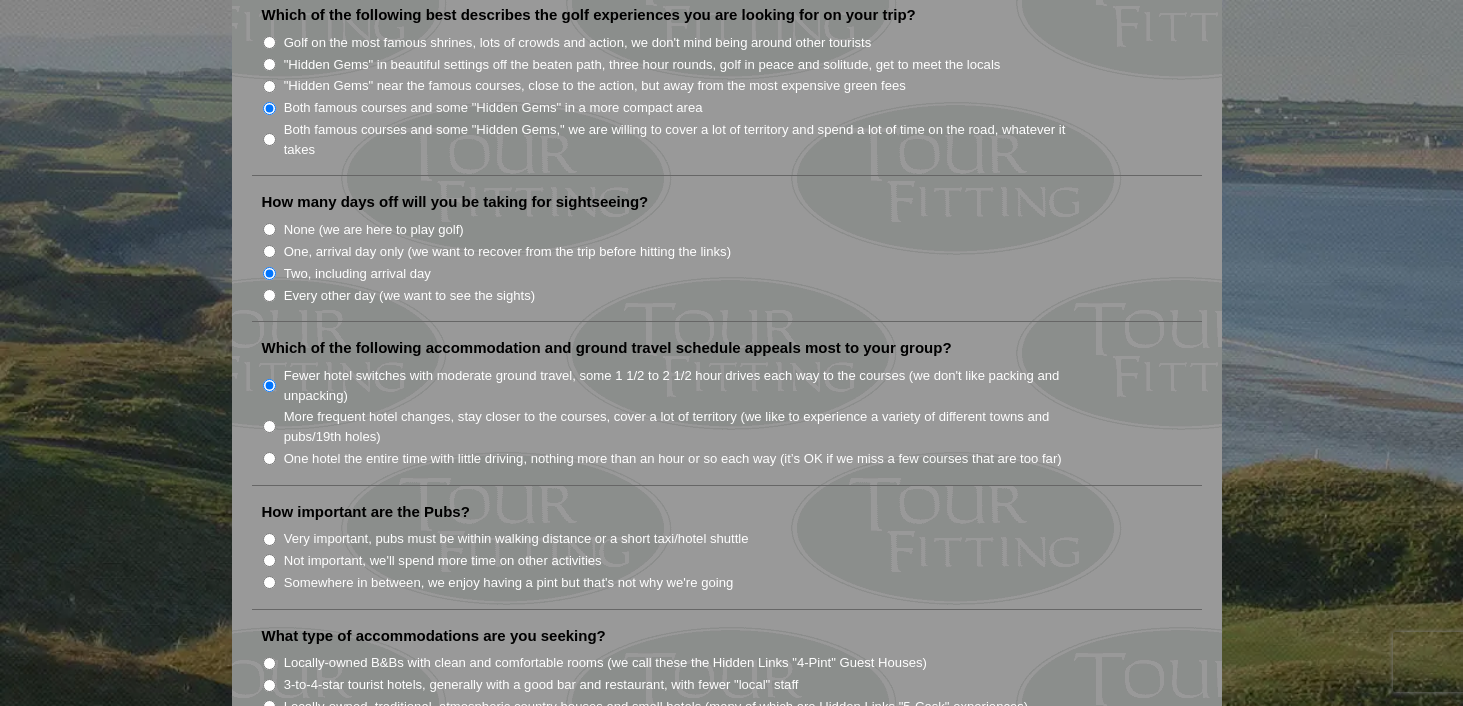 click on "One hotel the entire time with little driving, nothing more than an hour or so each way (it’s OK if we miss a few courses that are too far)" at bounding box center [269, 458] 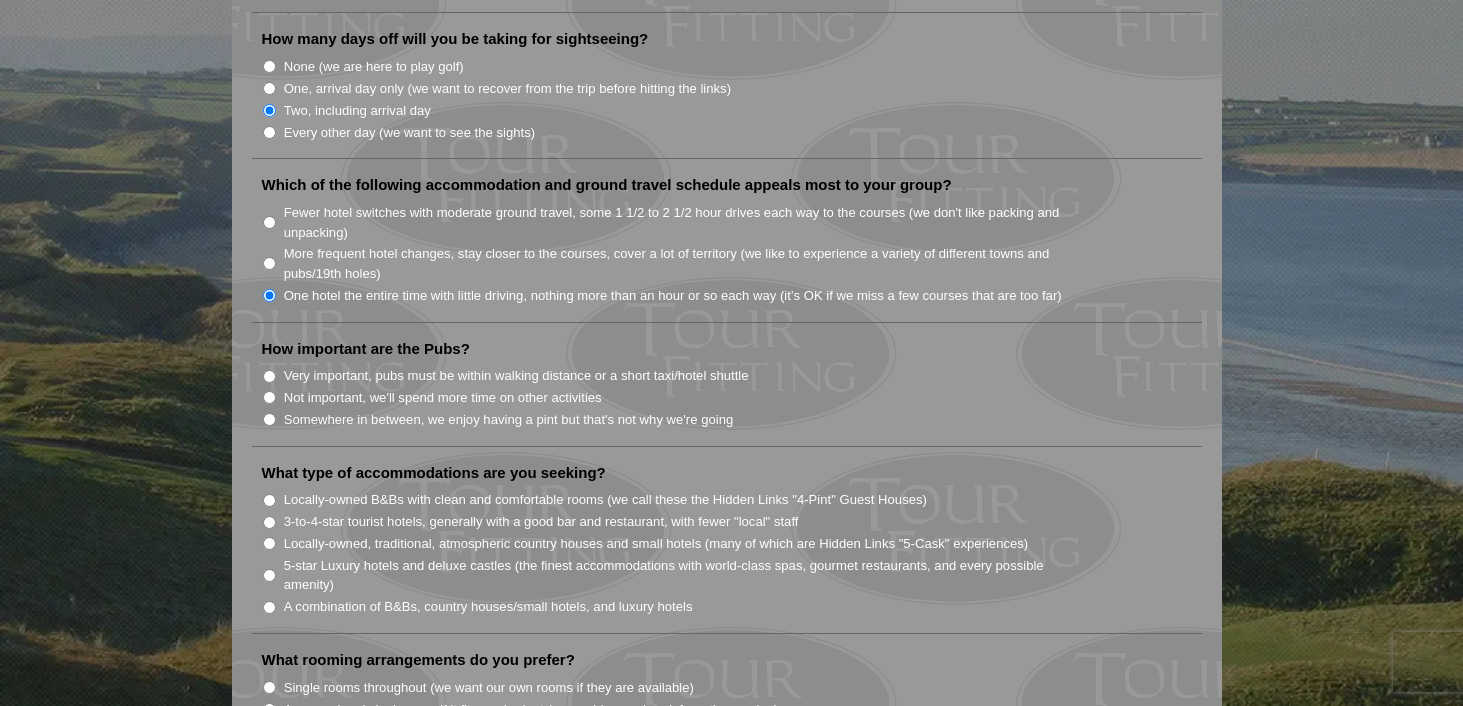 scroll, scrollTop: 1244, scrollLeft: 0, axis: vertical 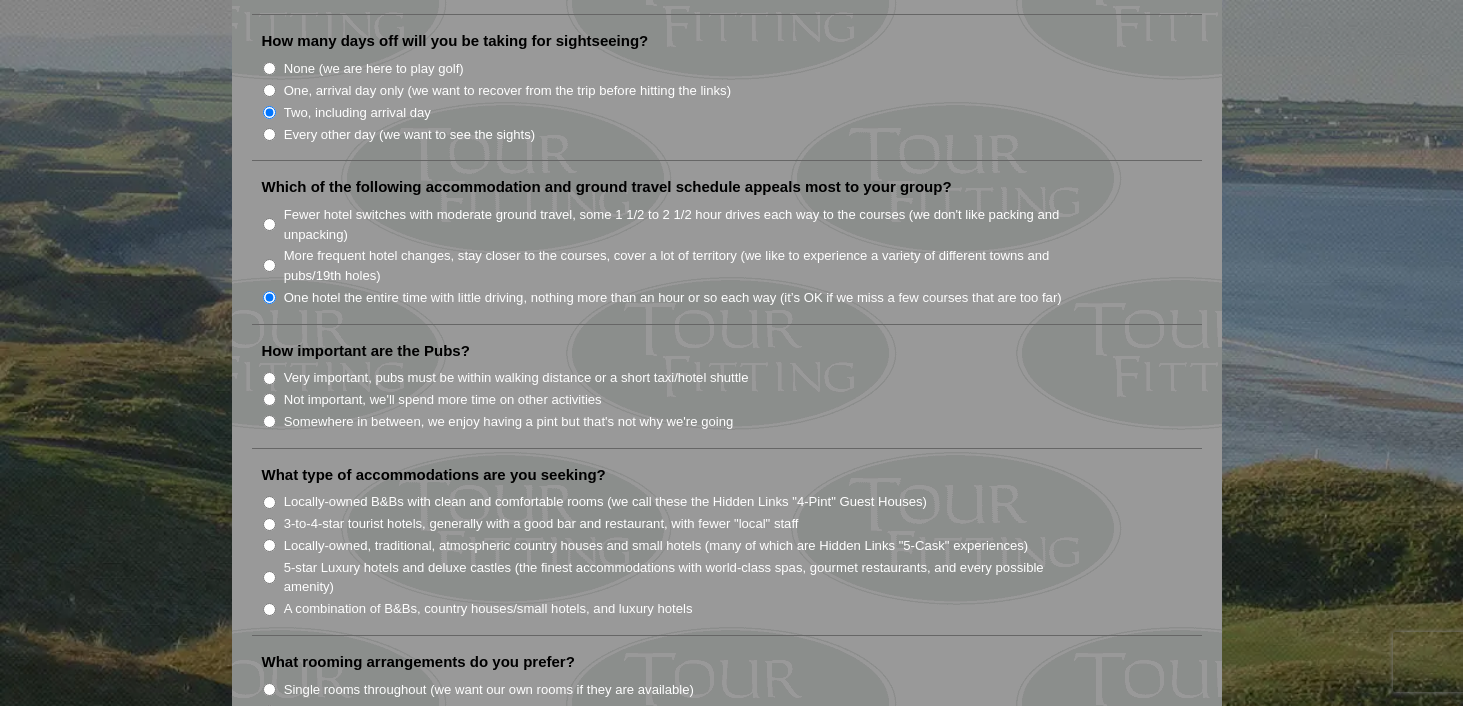 click on "Very important, pubs must be within walking distance or a short taxi/hotel shuttle" at bounding box center [269, 378] 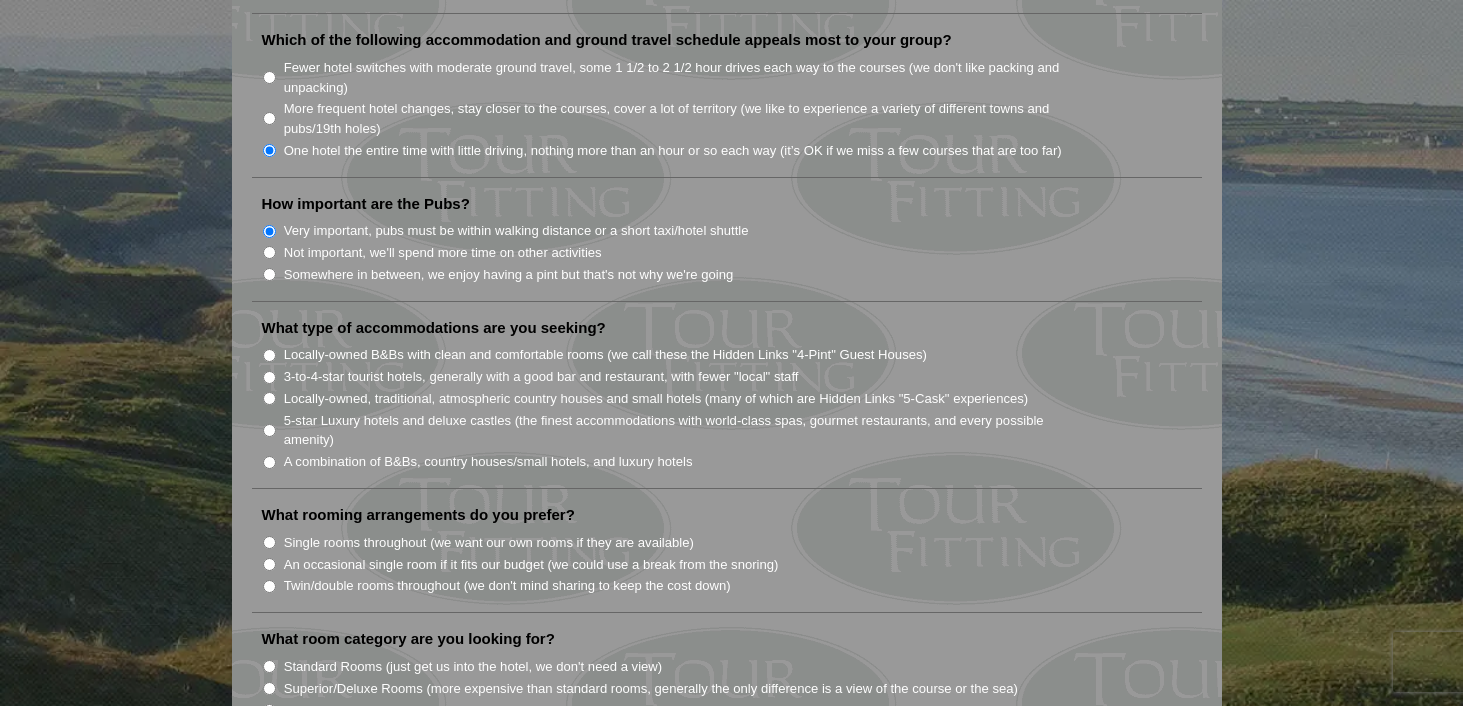 scroll, scrollTop: 1392, scrollLeft: 0, axis: vertical 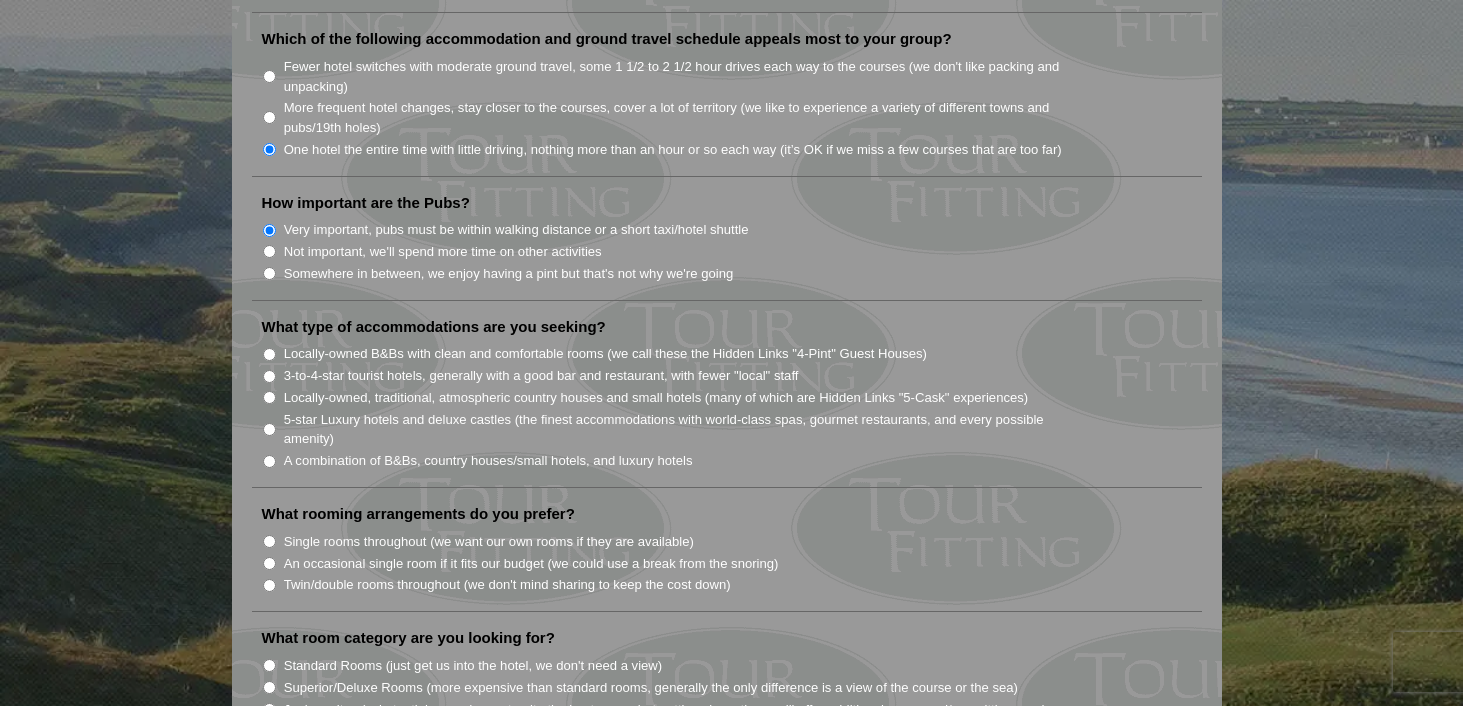 click on "3-to-4-star tourist hotels, generally with a good bar and restaurant, with fewer "local" staff" at bounding box center [269, 376] 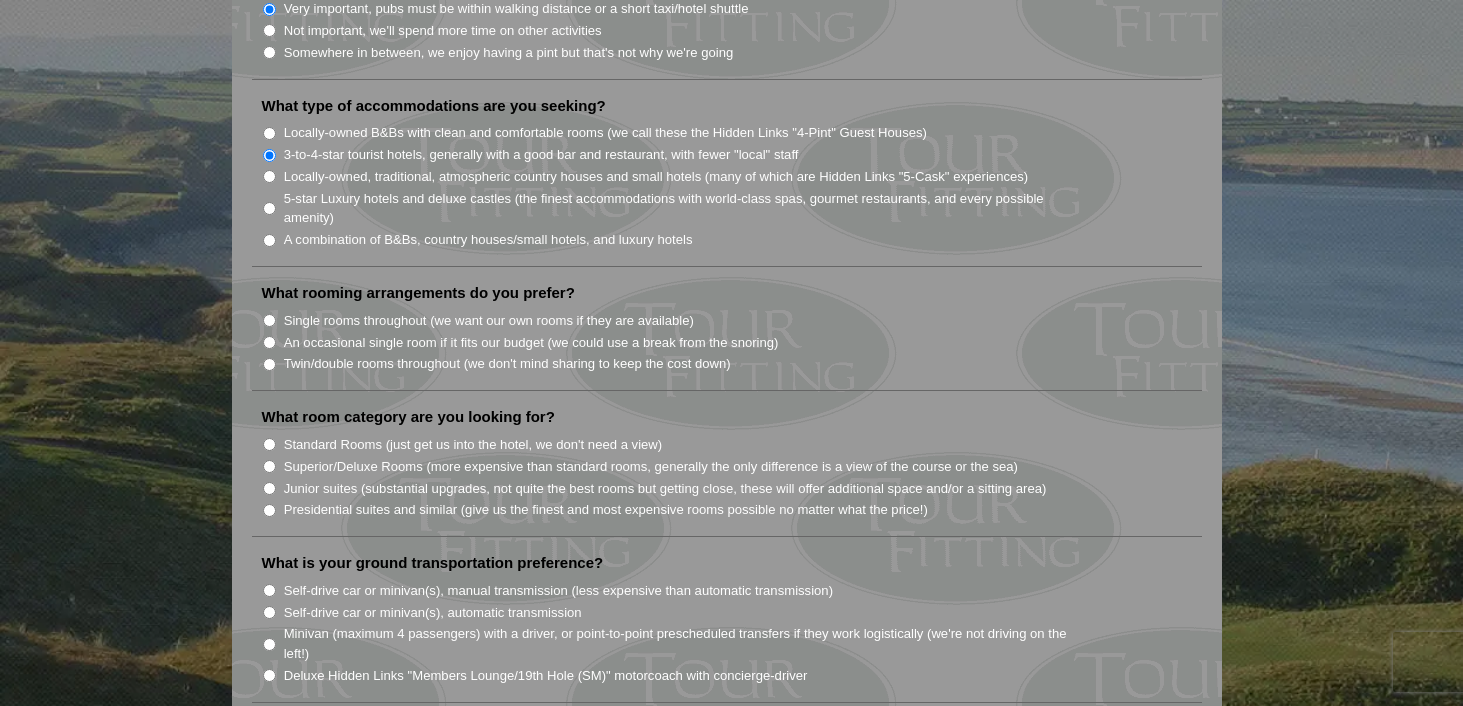 scroll, scrollTop: 1621, scrollLeft: 0, axis: vertical 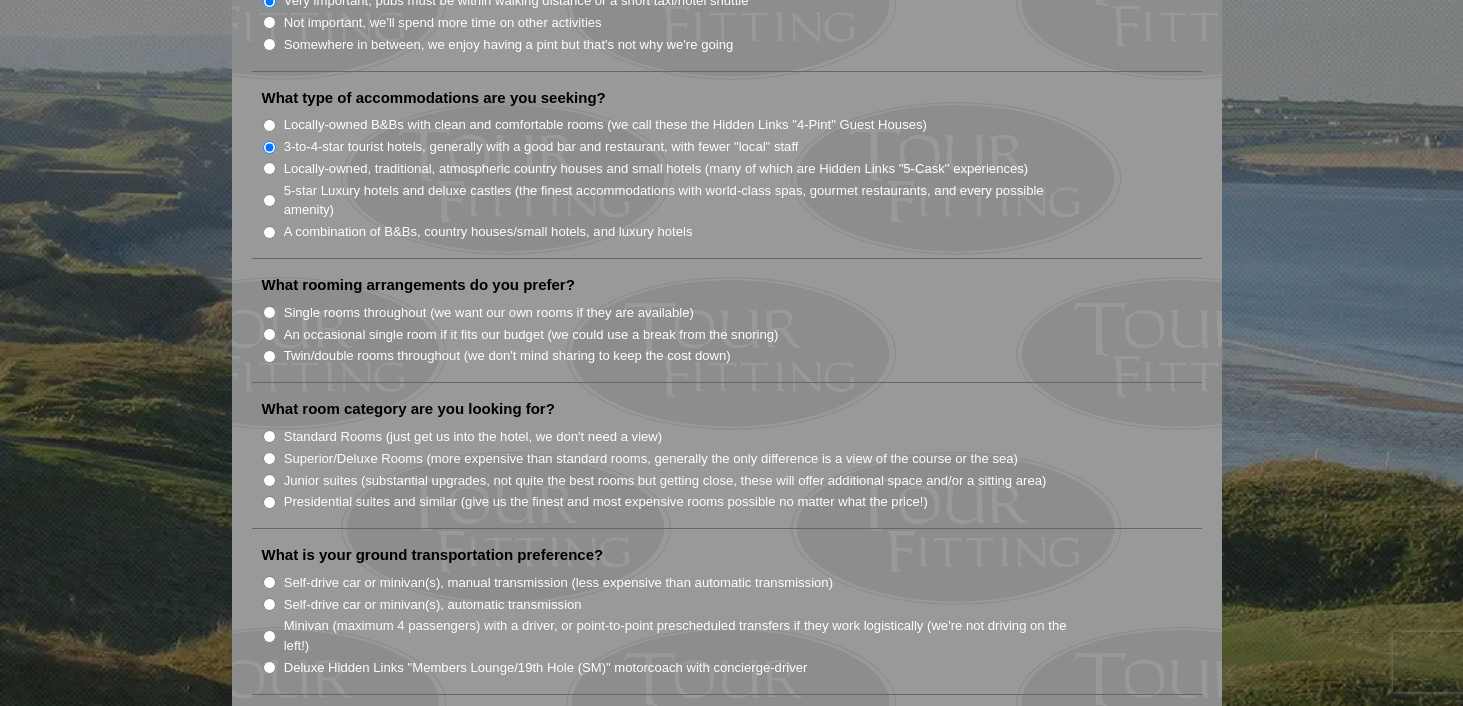 click on "An occasional single room if it fits our budget (we could use a break from the snoring)" at bounding box center [269, 334] 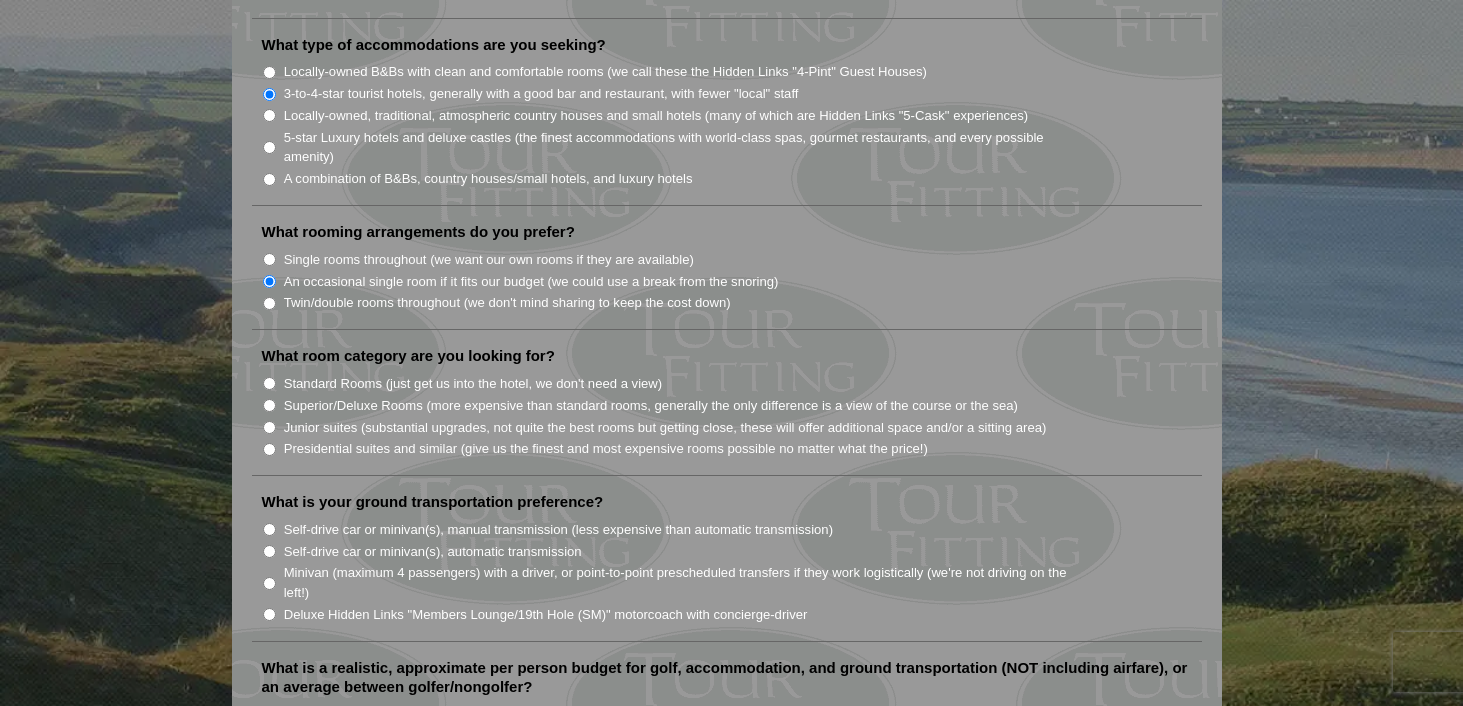 scroll, scrollTop: 1684, scrollLeft: 0, axis: vertical 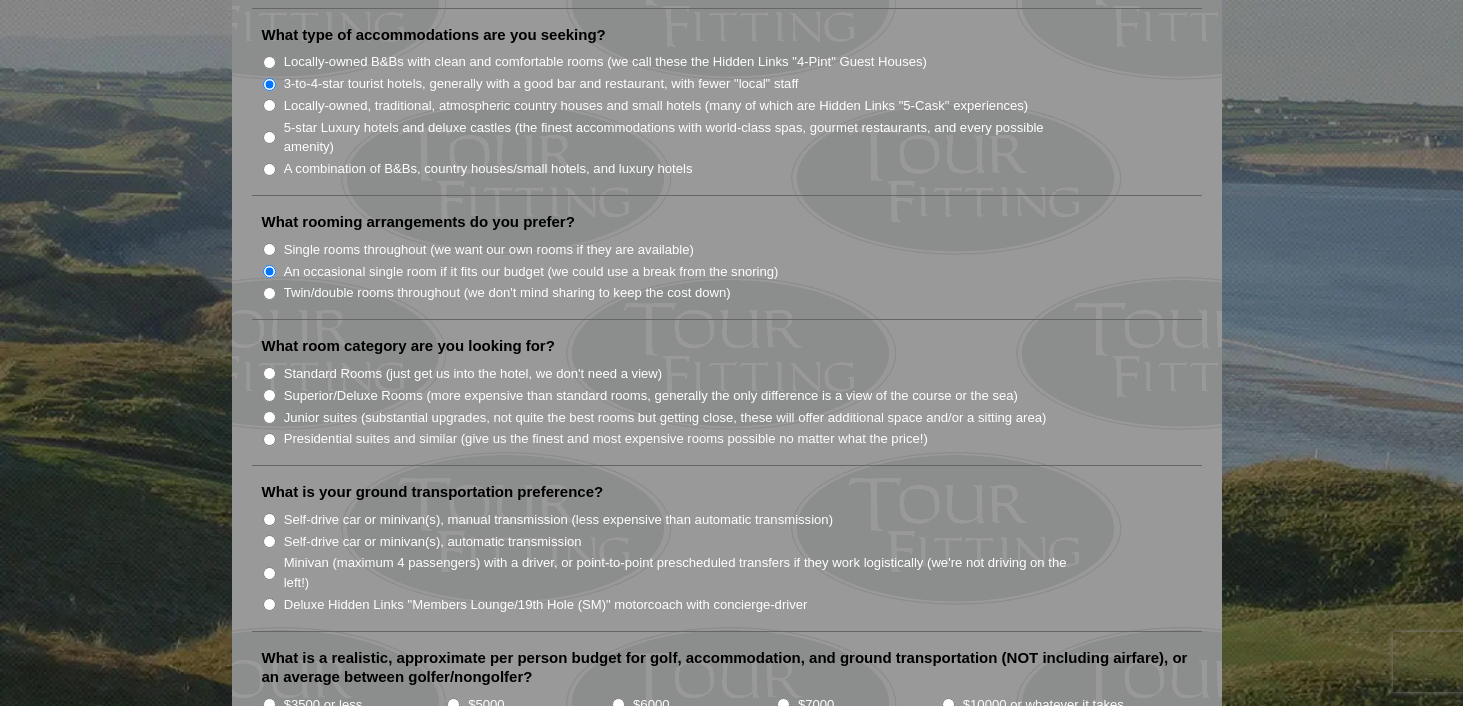 click on "Standard Rooms (just get us into the hotel, we don't need a view)" at bounding box center [269, 373] 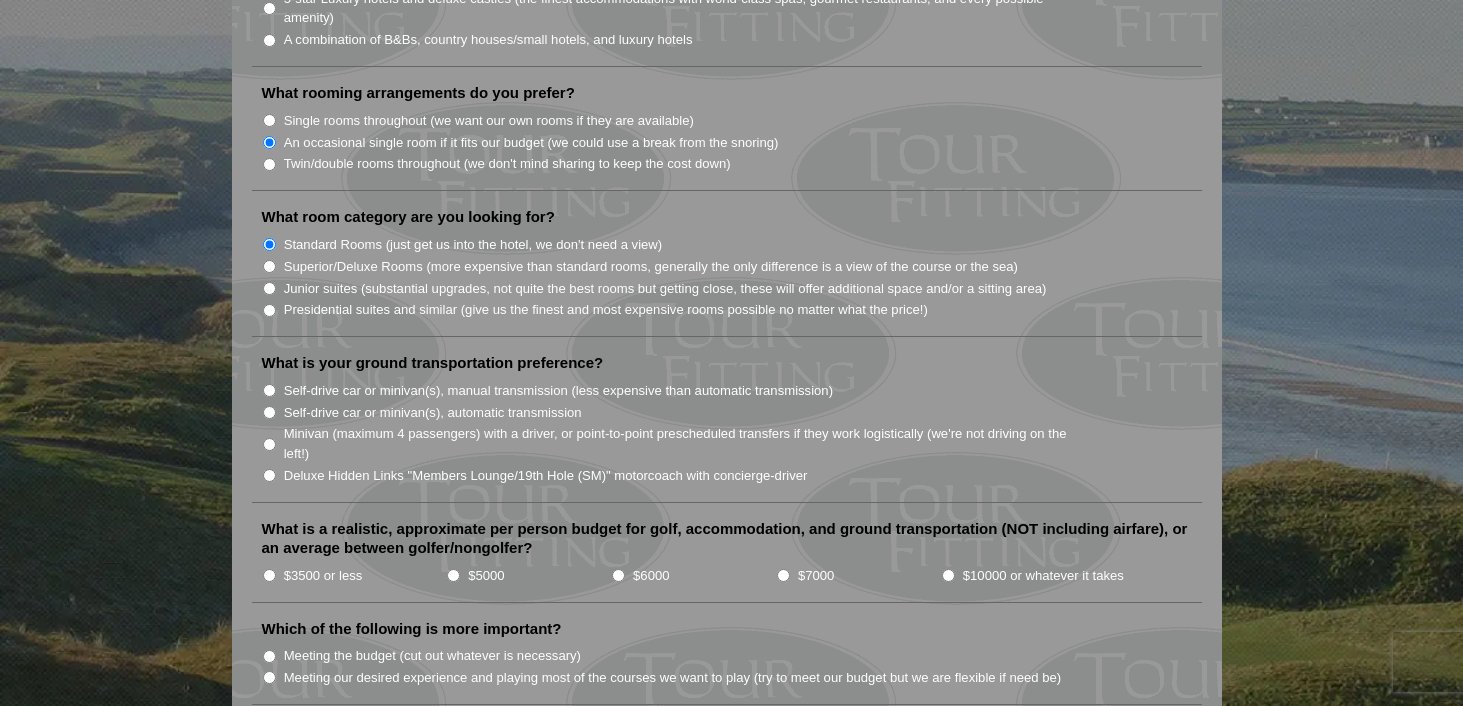 scroll, scrollTop: 1816, scrollLeft: 0, axis: vertical 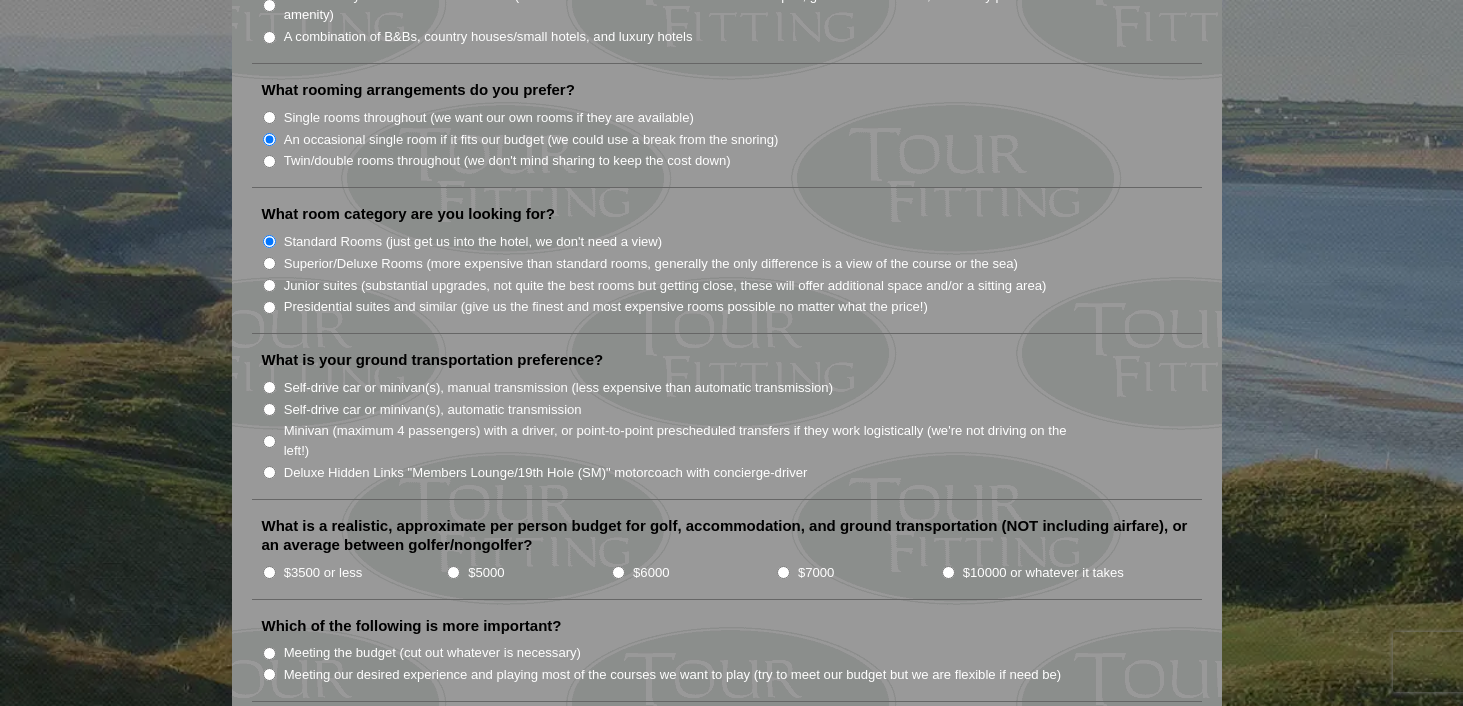 click on "Junior suites (substantial upgrades, not quite the best rooms but getting close, these will offer additional space and/or a sitting area)" at bounding box center [269, 285] 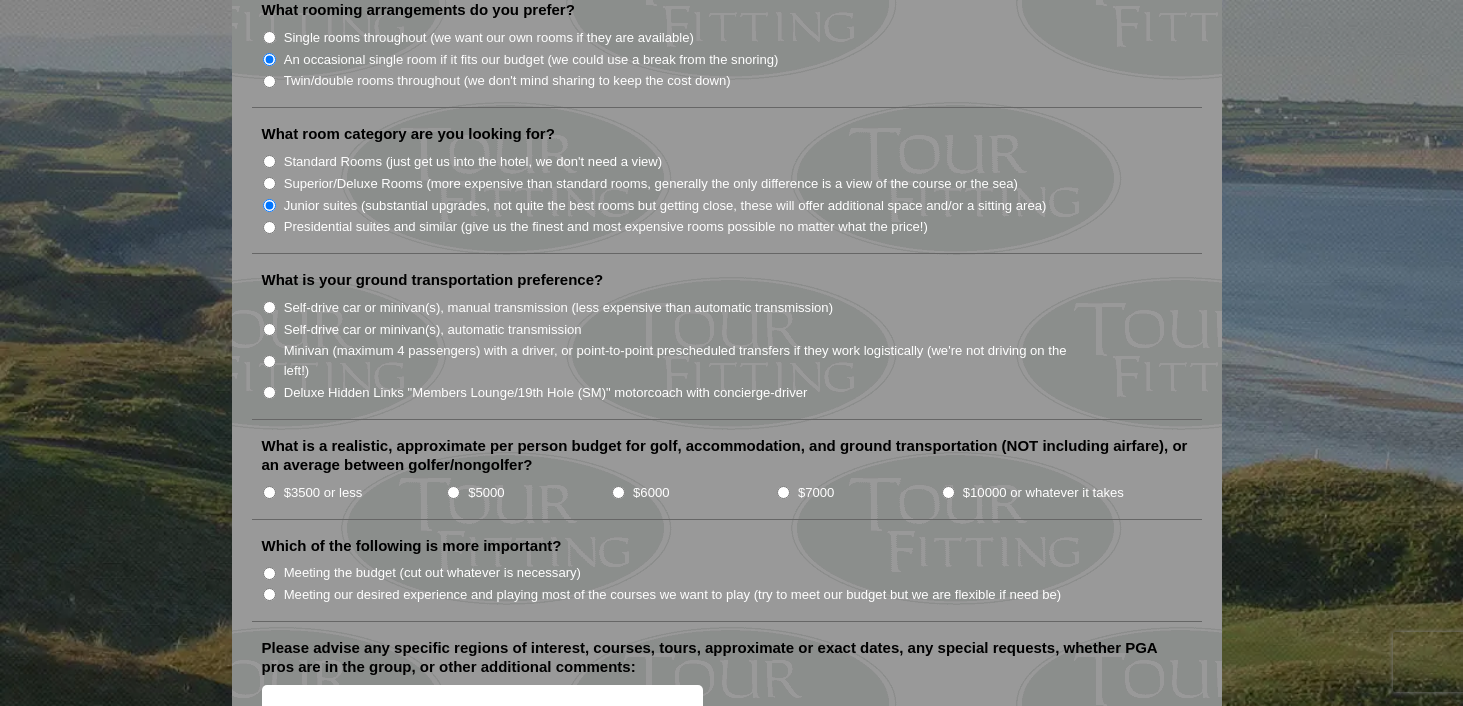 scroll, scrollTop: 1899, scrollLeft: 0, axis: vertical 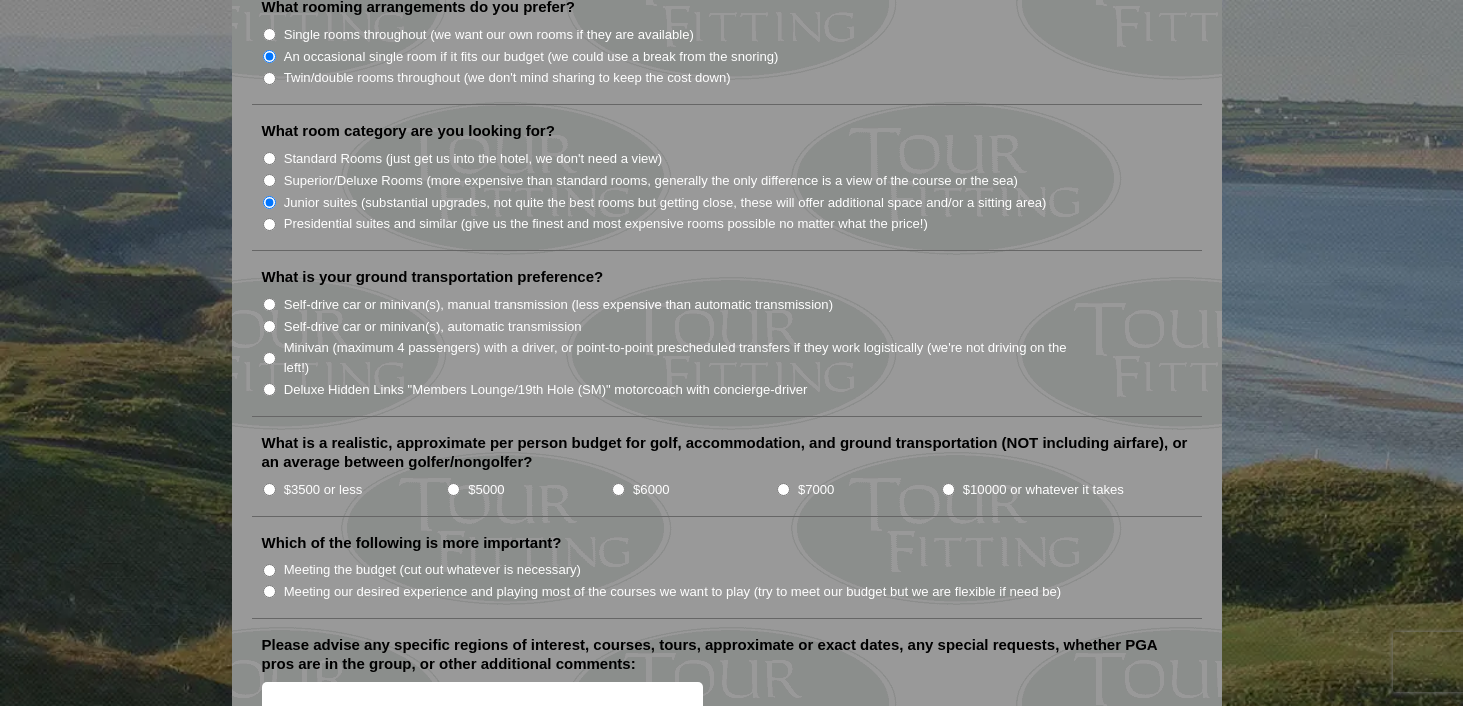 click on "Minivan (maximum 4 passengers) with a driver, or point-to-point prescheduled transfers if they work logistically (we're not driving on the left!)" at bounding box center (269, 358) 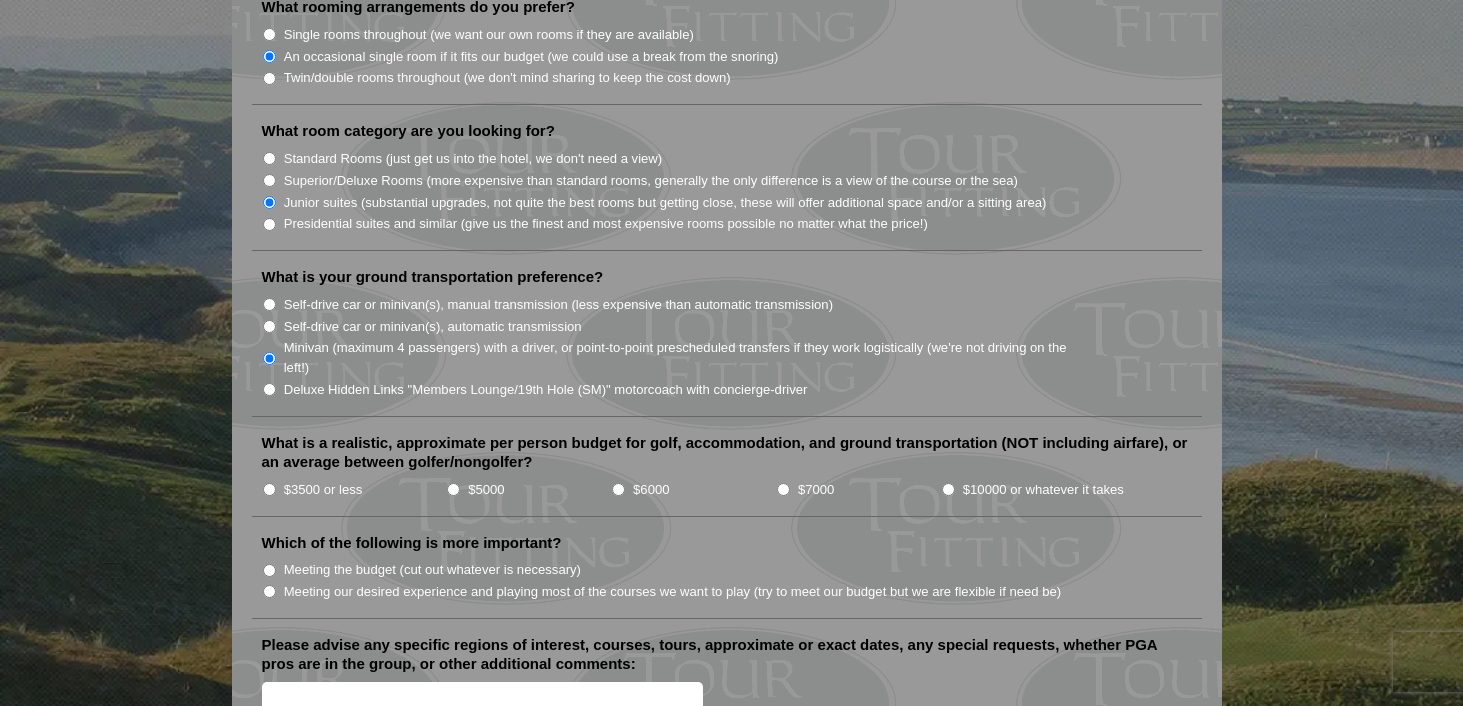 click on "$6000" at bounding box center [618, 489] 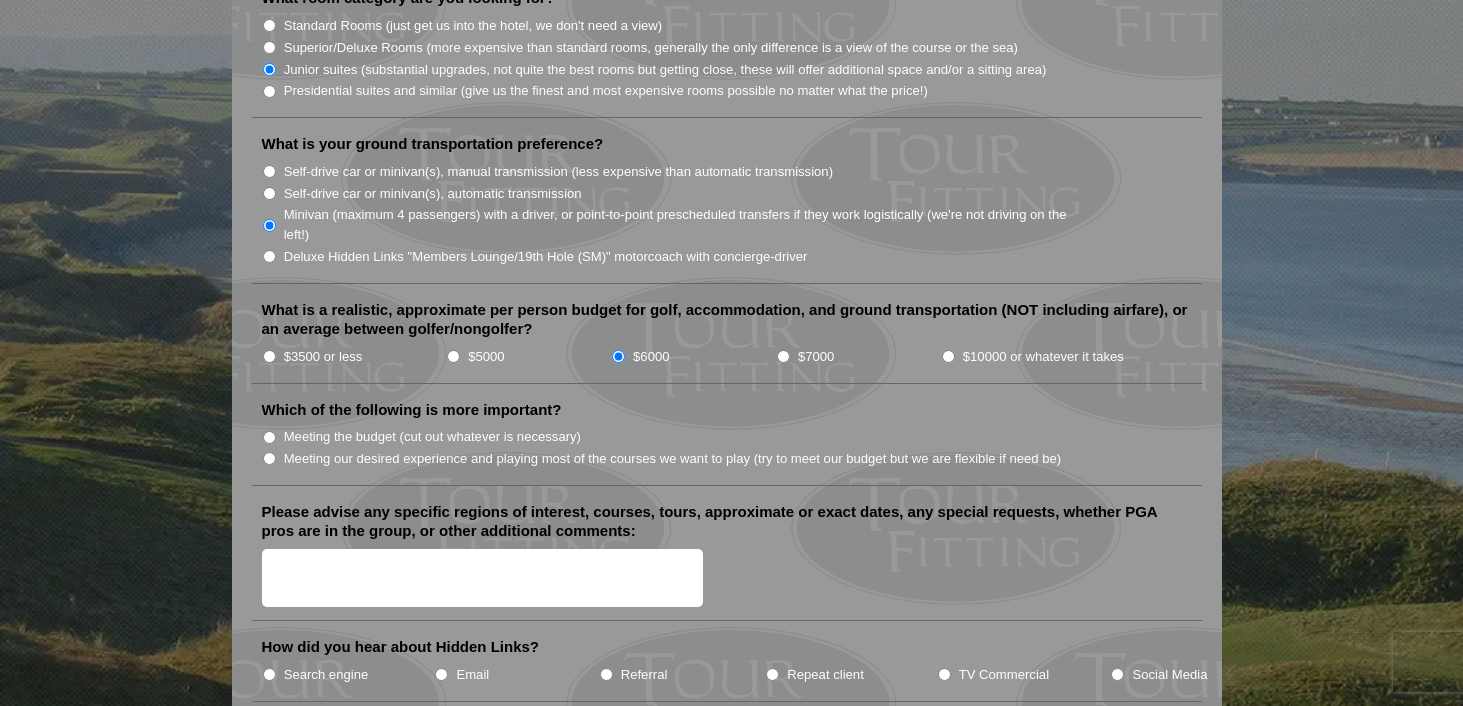 scroll, scrollTop: 2034, scrollLeft: 0, axis: vertical 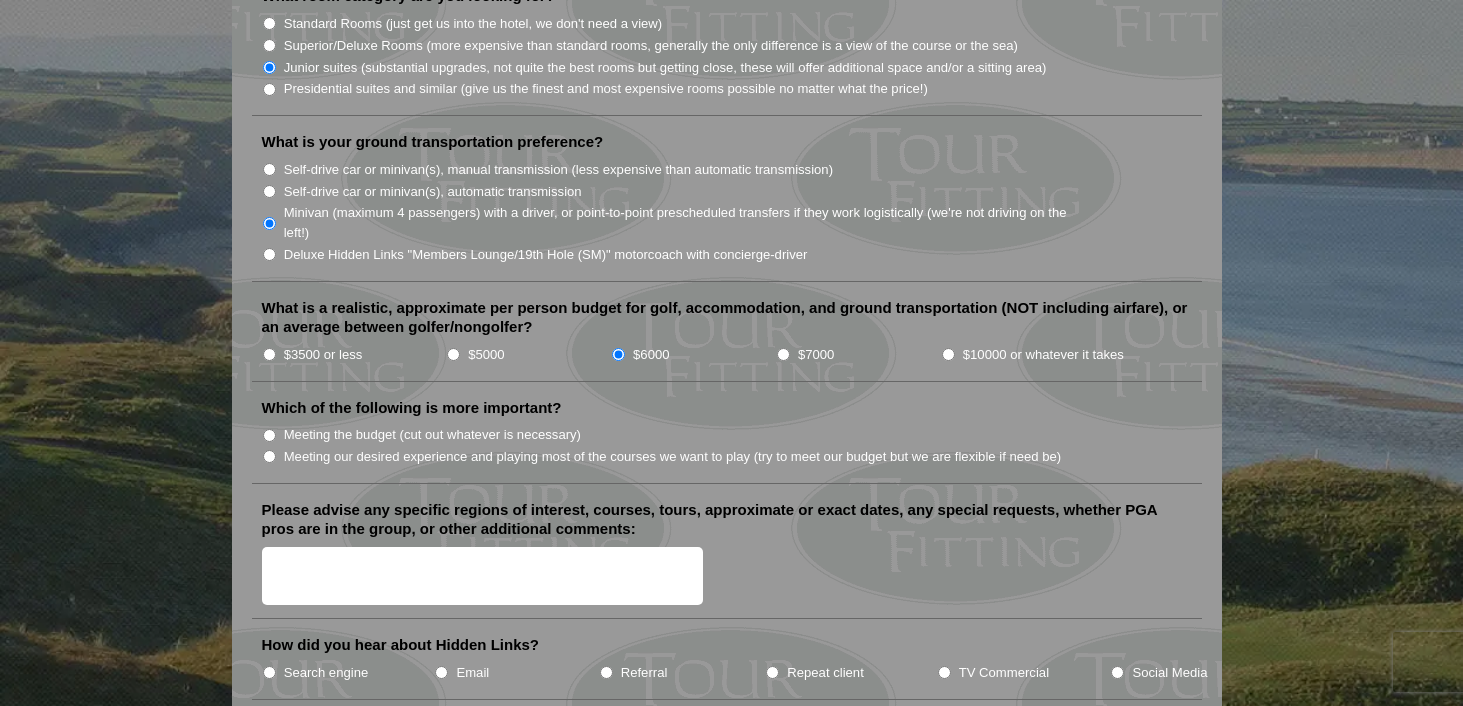 click on "Meeting our desired experience and playing most of the courses we want to play (try to meet our budget but we are flexible if need be)" at bounding box center (269, 456) 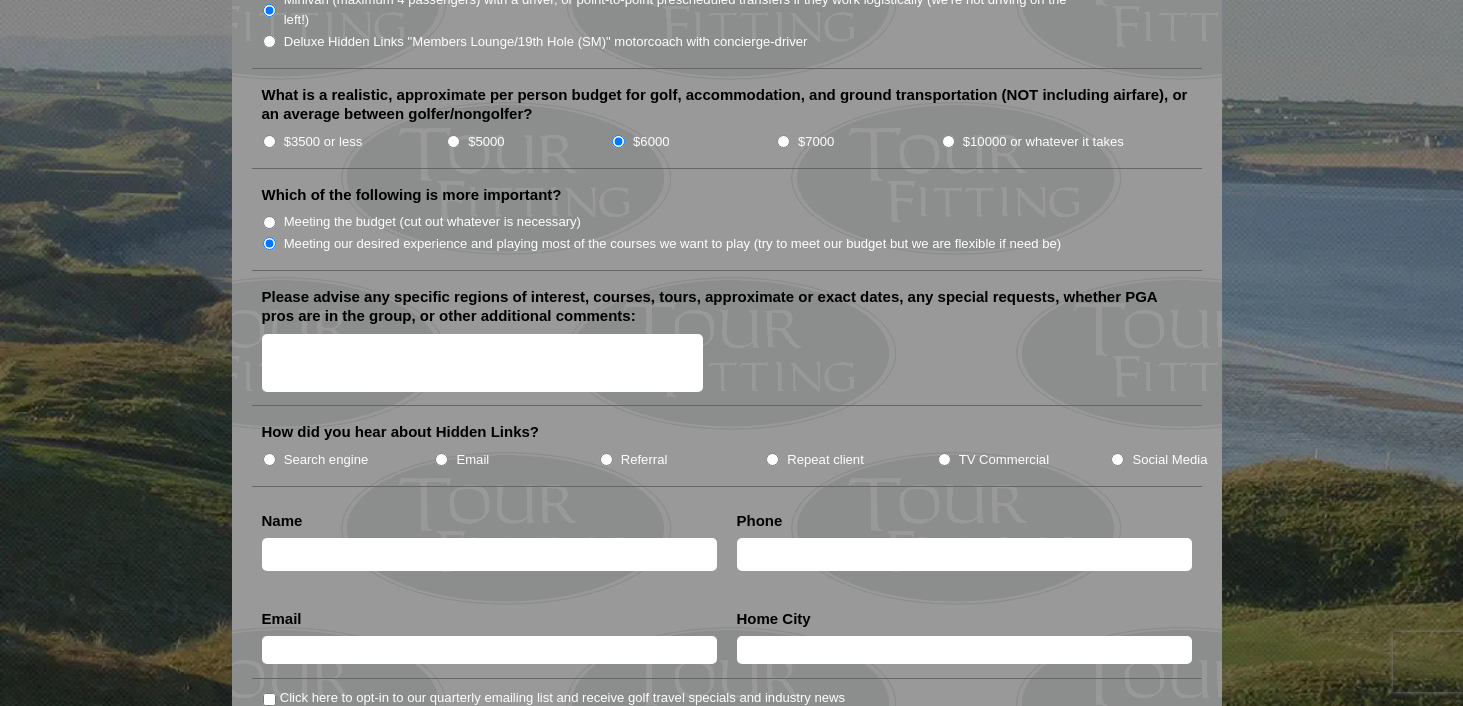 scroll, scrollTop: 2248, scrollLeft: 0, axis: vertical 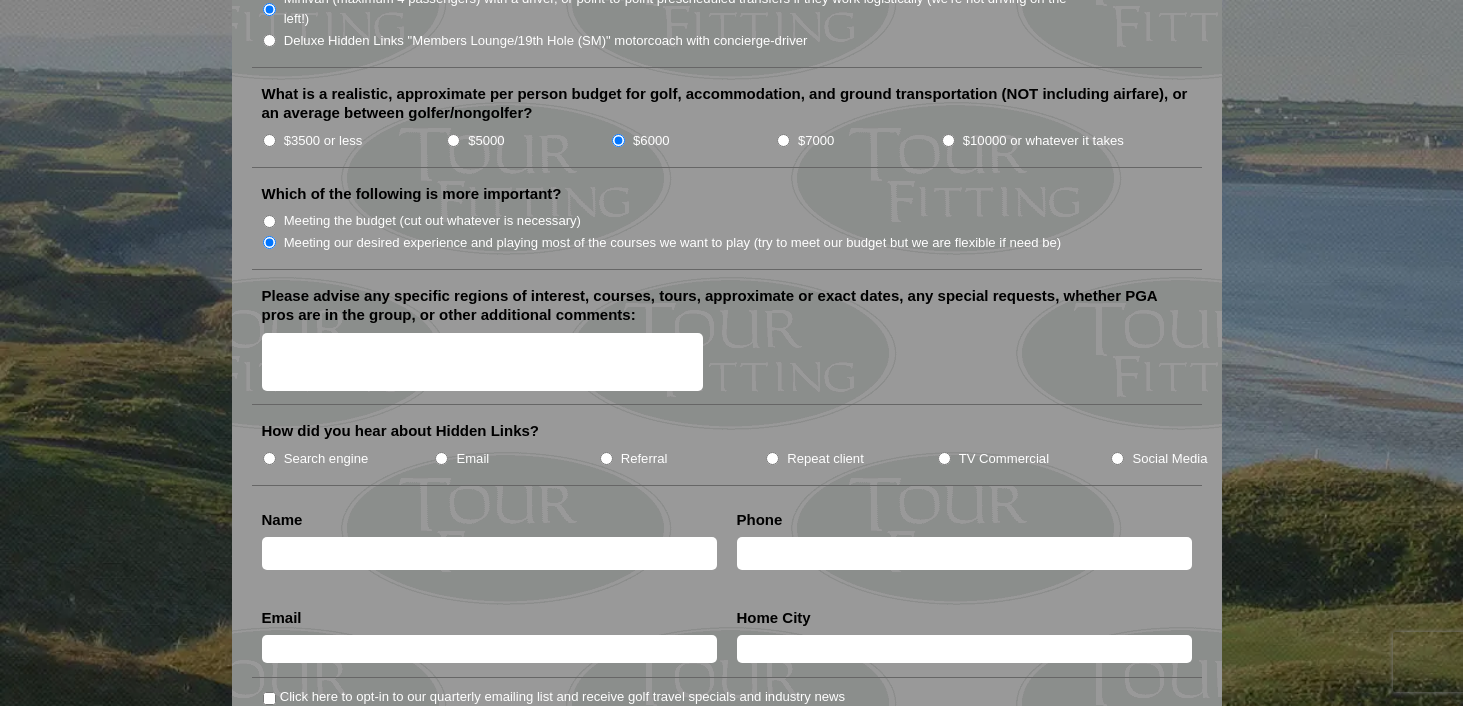 click on "TV Commercial" at bounding box center [944, 458] 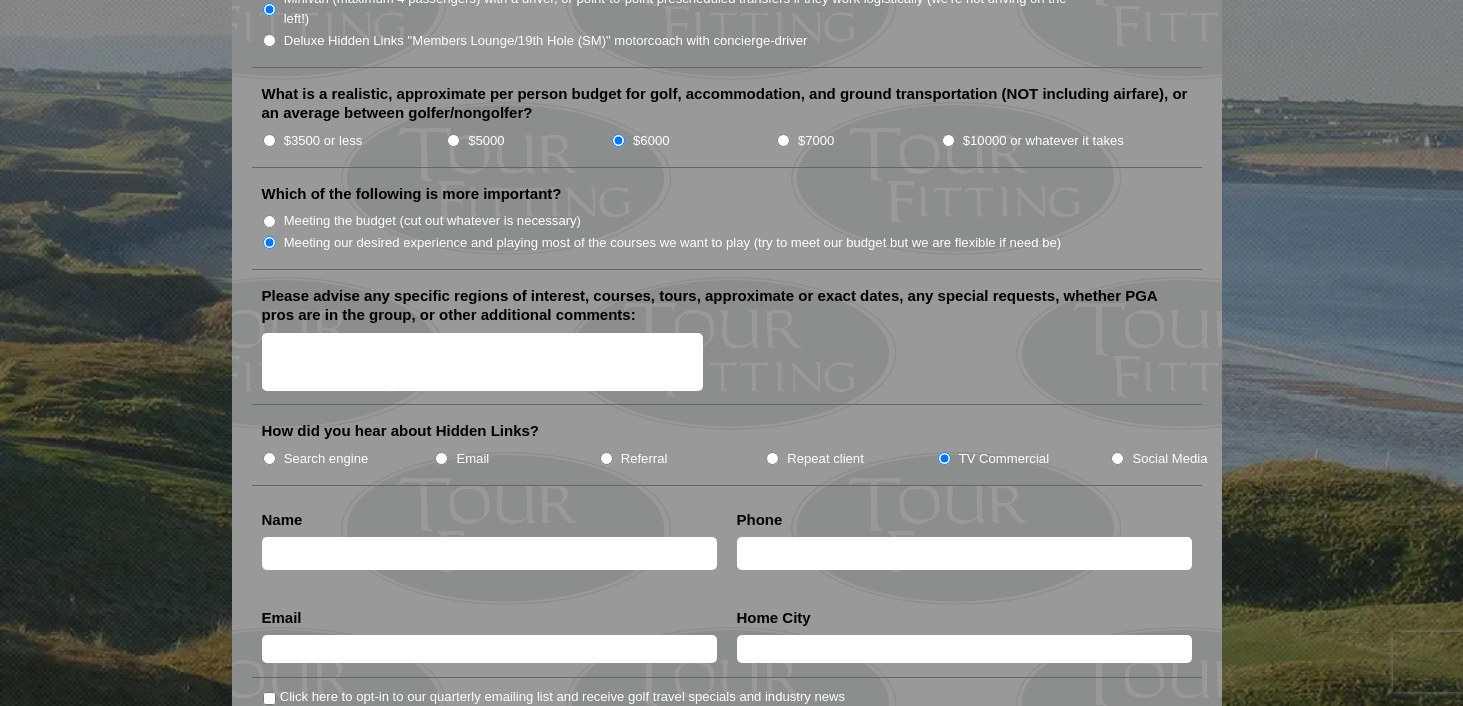 click at bounding box center (489, 553) 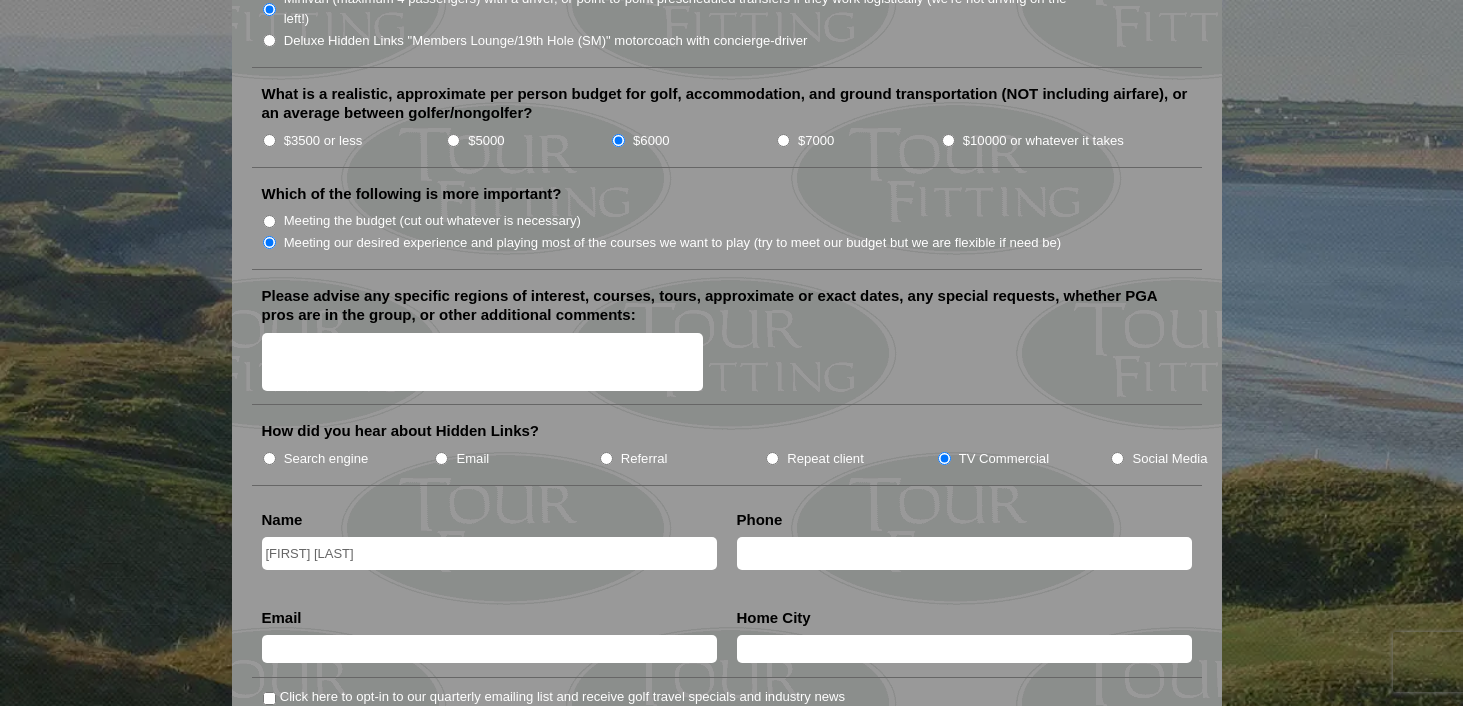 type on "[NUMBER]" 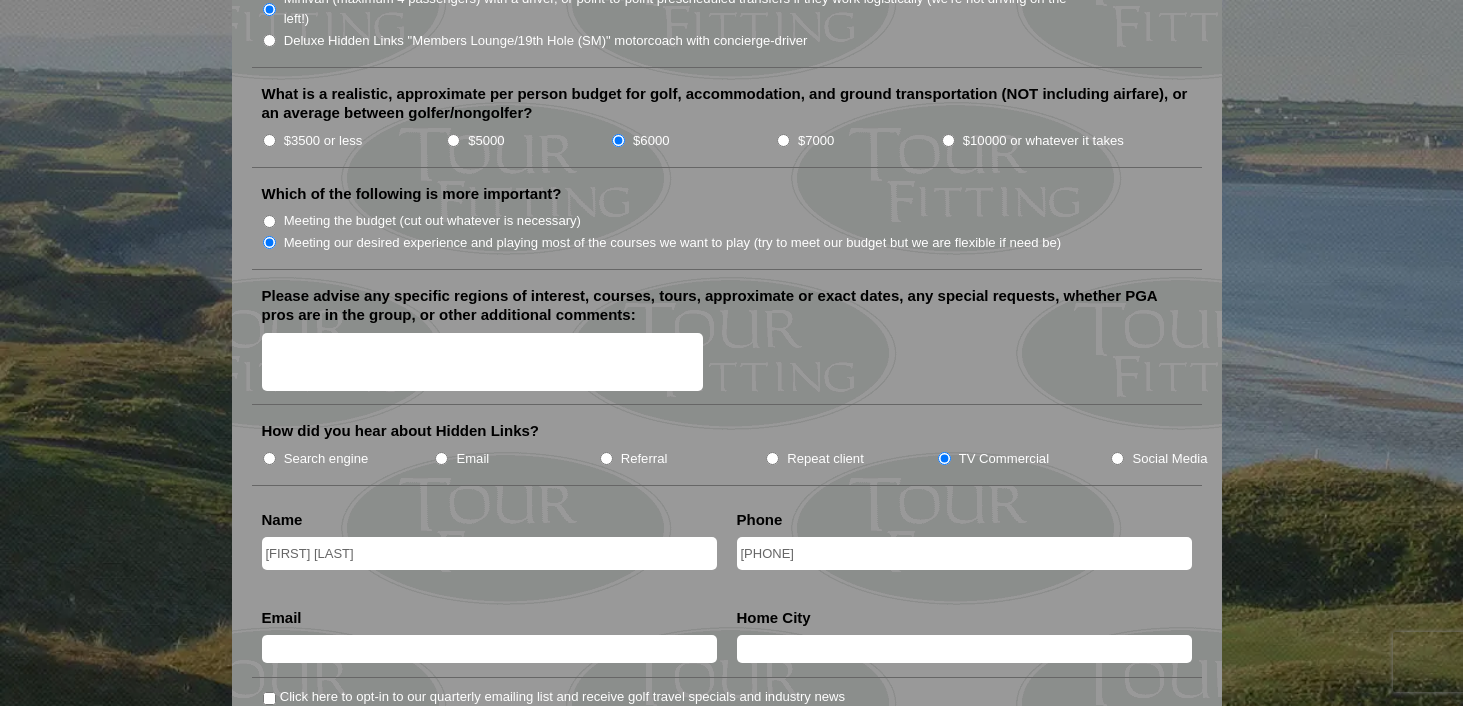 type on "[EMAIL]" 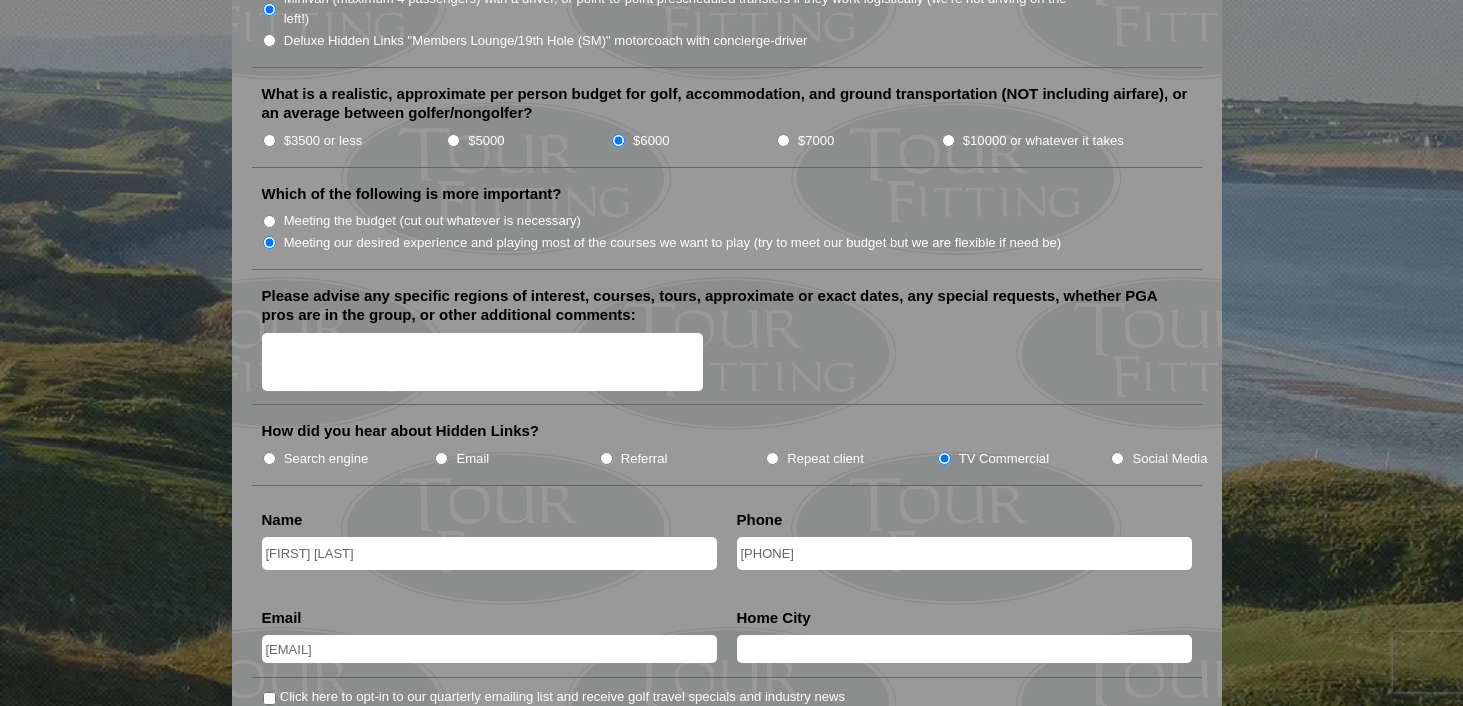 type on "[CITY]" 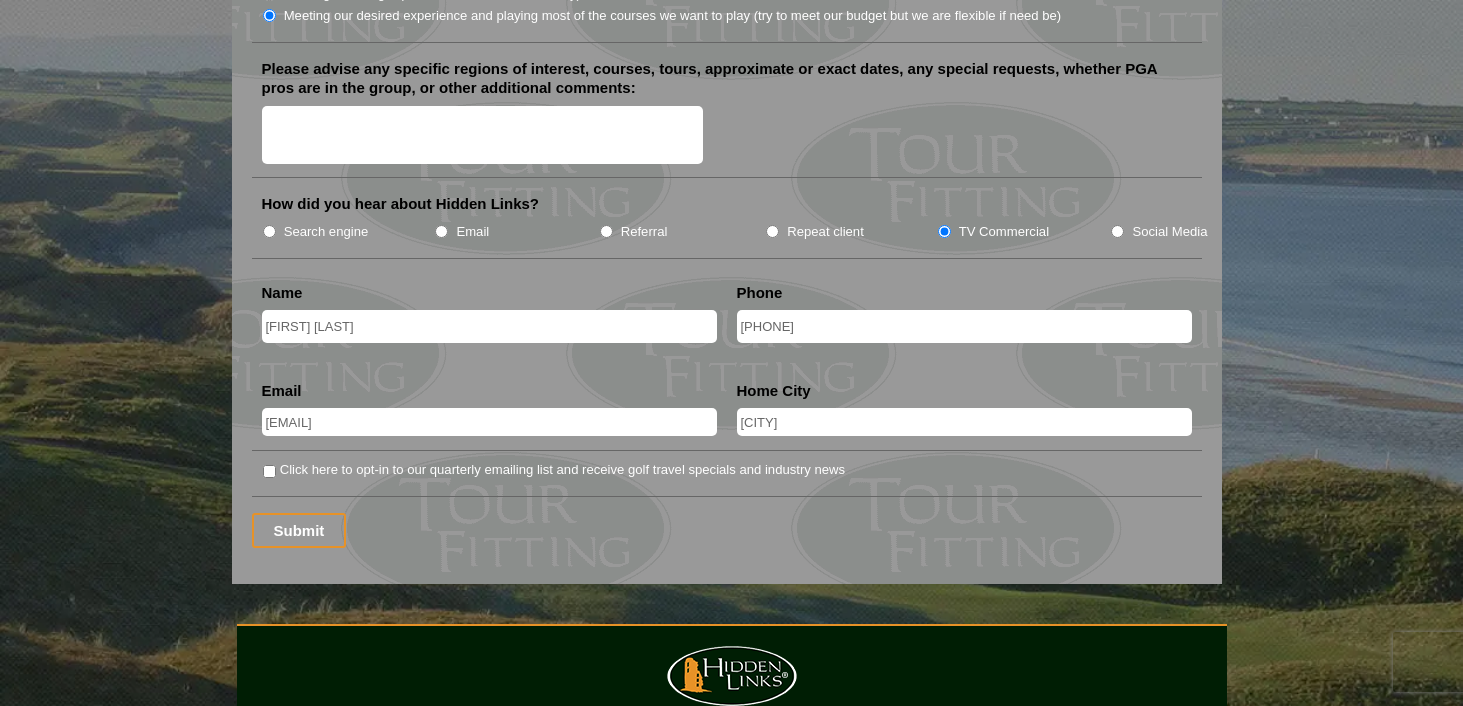 scroll, scrollTop: 2481, scrollLeft: 0, axis: vertical 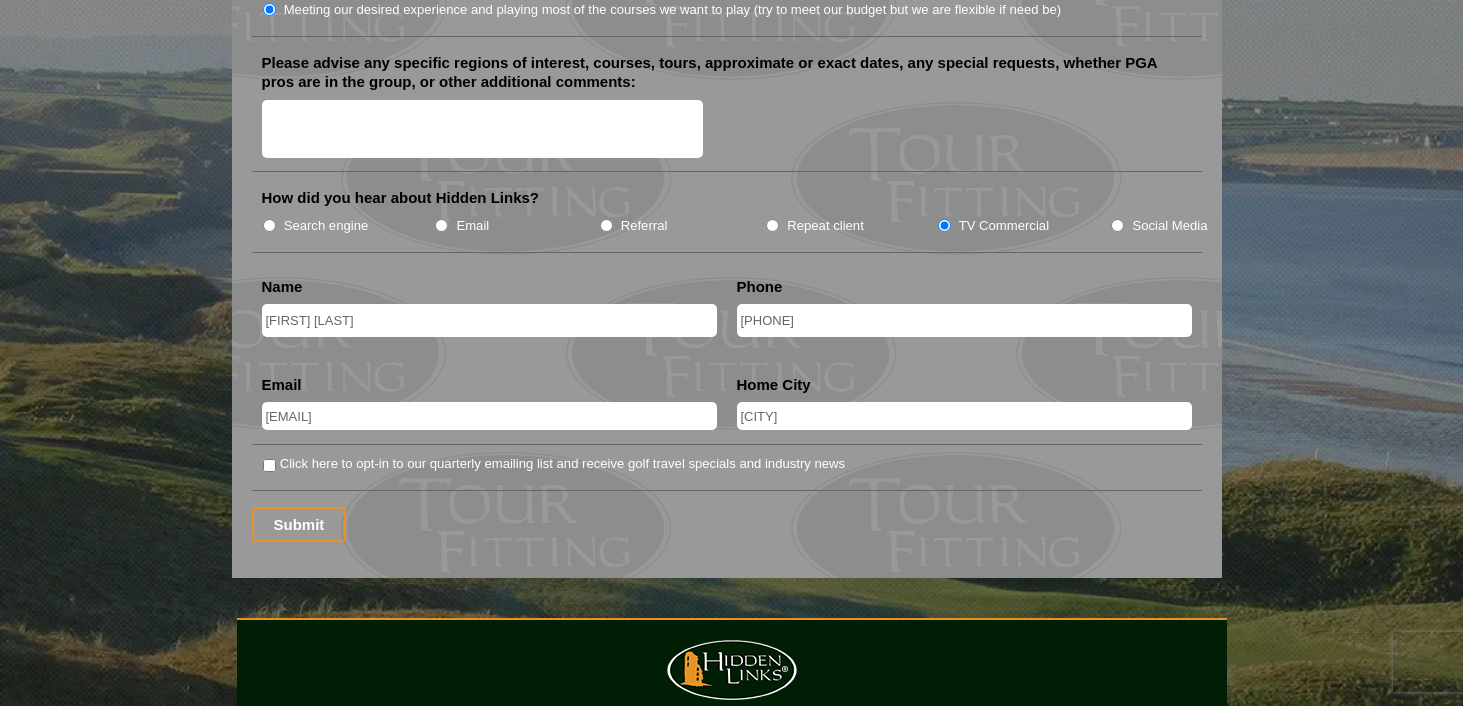click on "Click here to opt-in to our quarterly emailing list and receive golf travel specials and industry news" at bounding box center (269, 465) 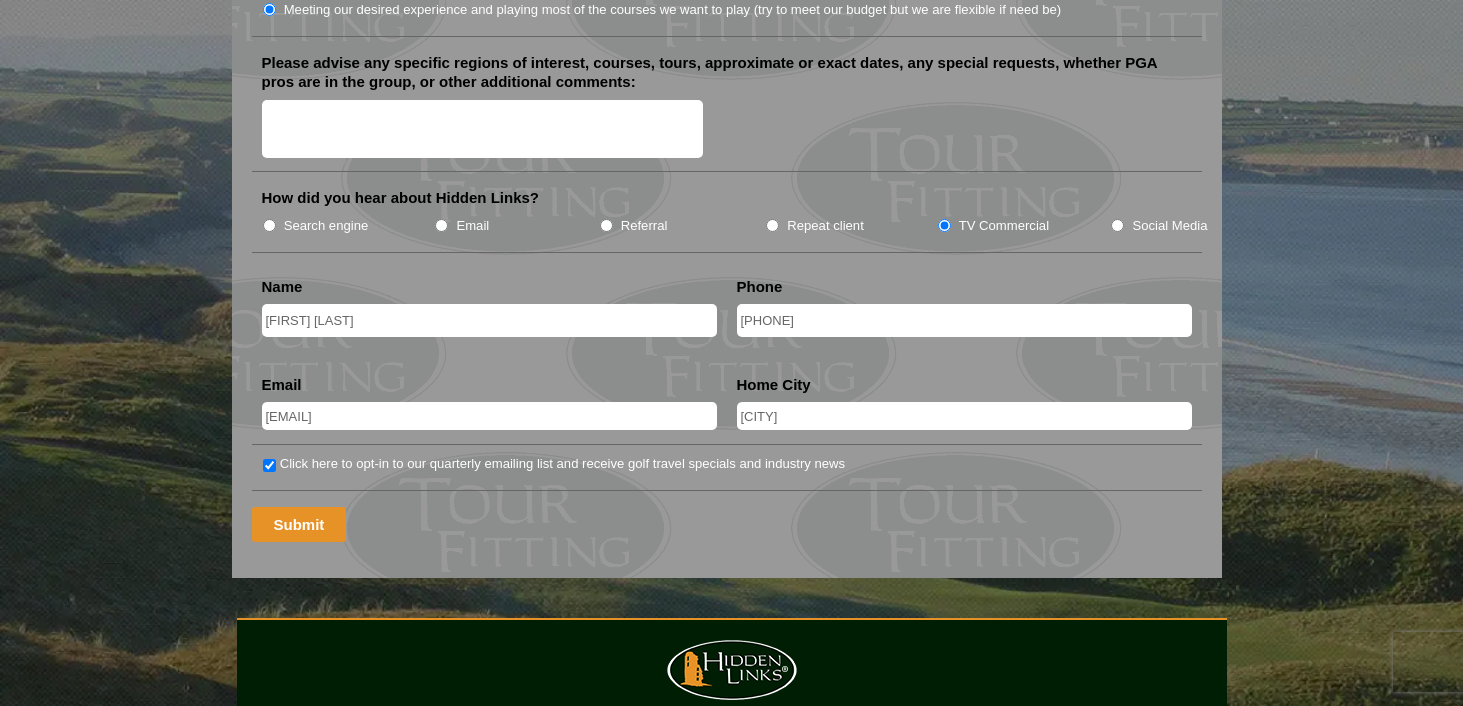 click on "Submit" at bounding box center [299, 524] 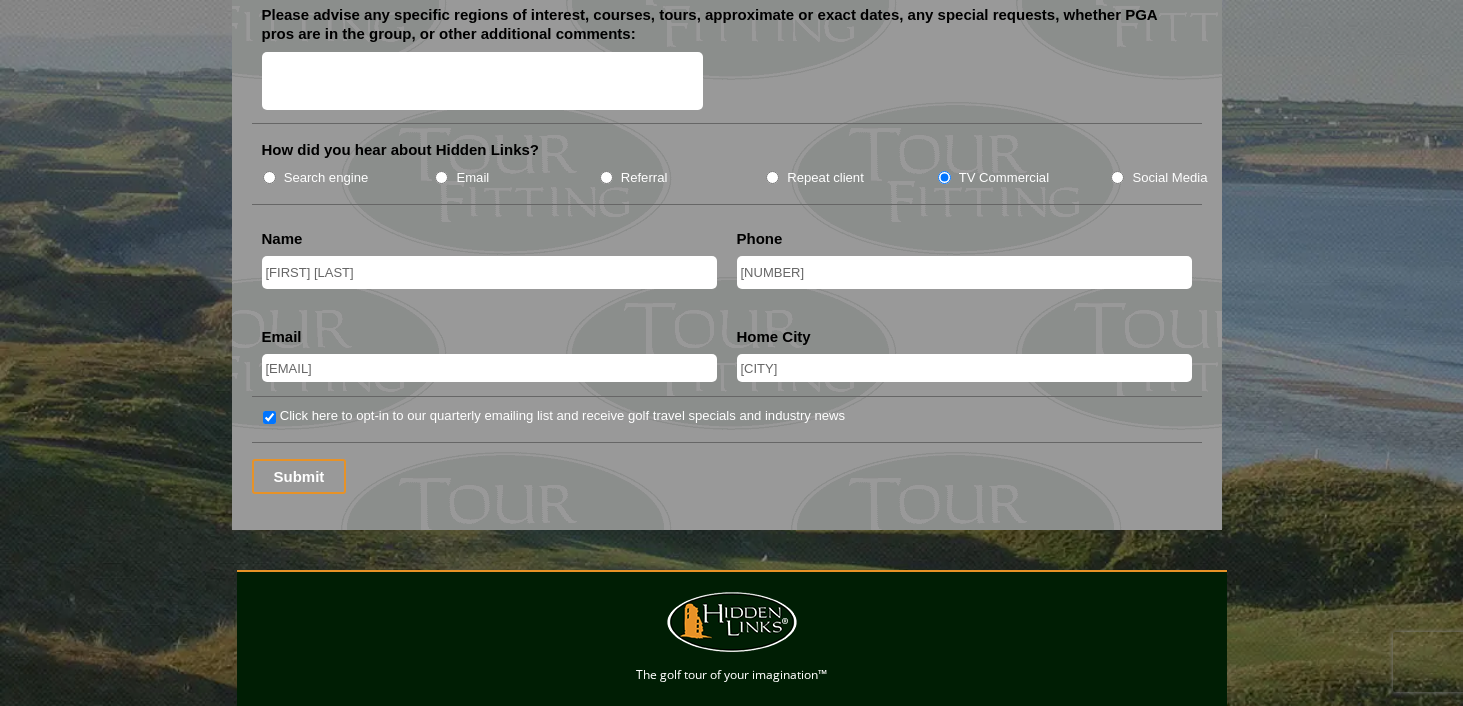 scroll, scrollTop: 2567, scrollLeft: 0, axis: vertical 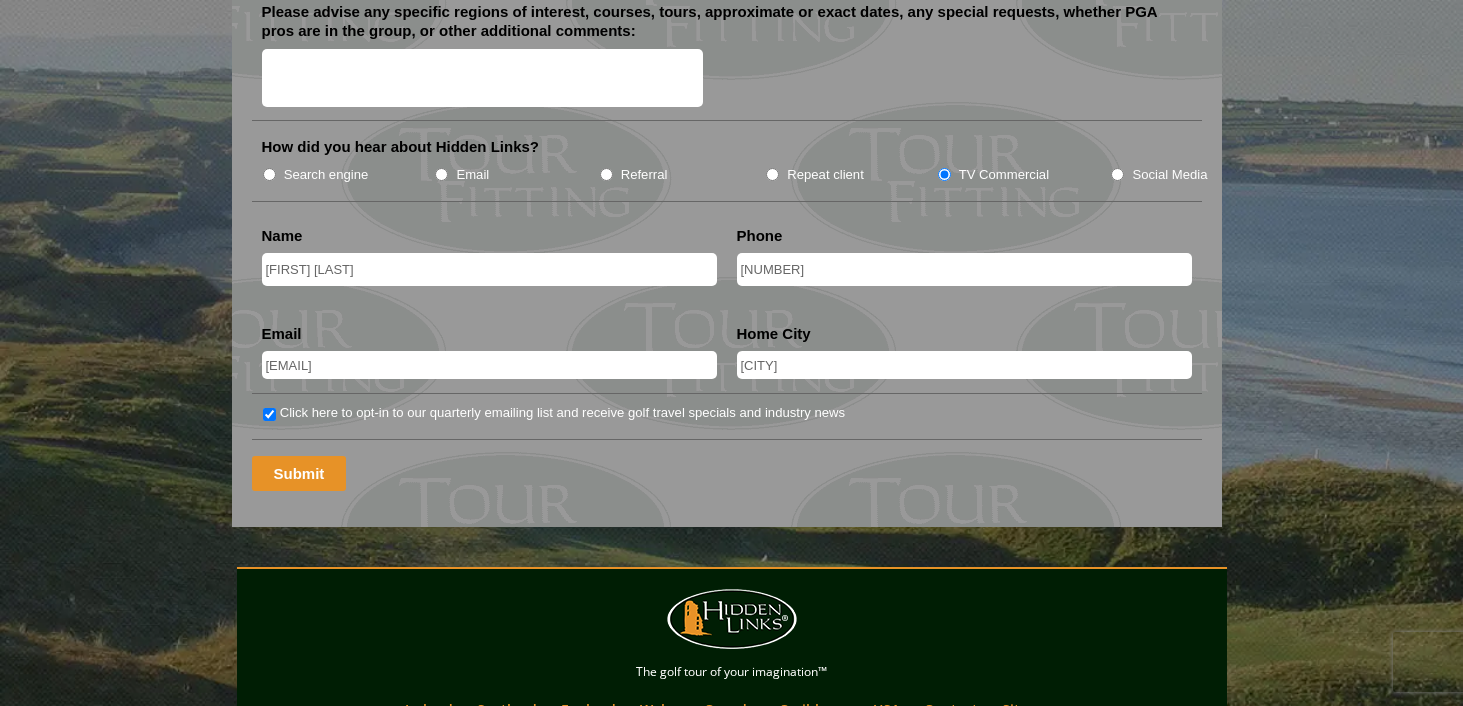 click on "Submit" at bounding box center [299, 473] 